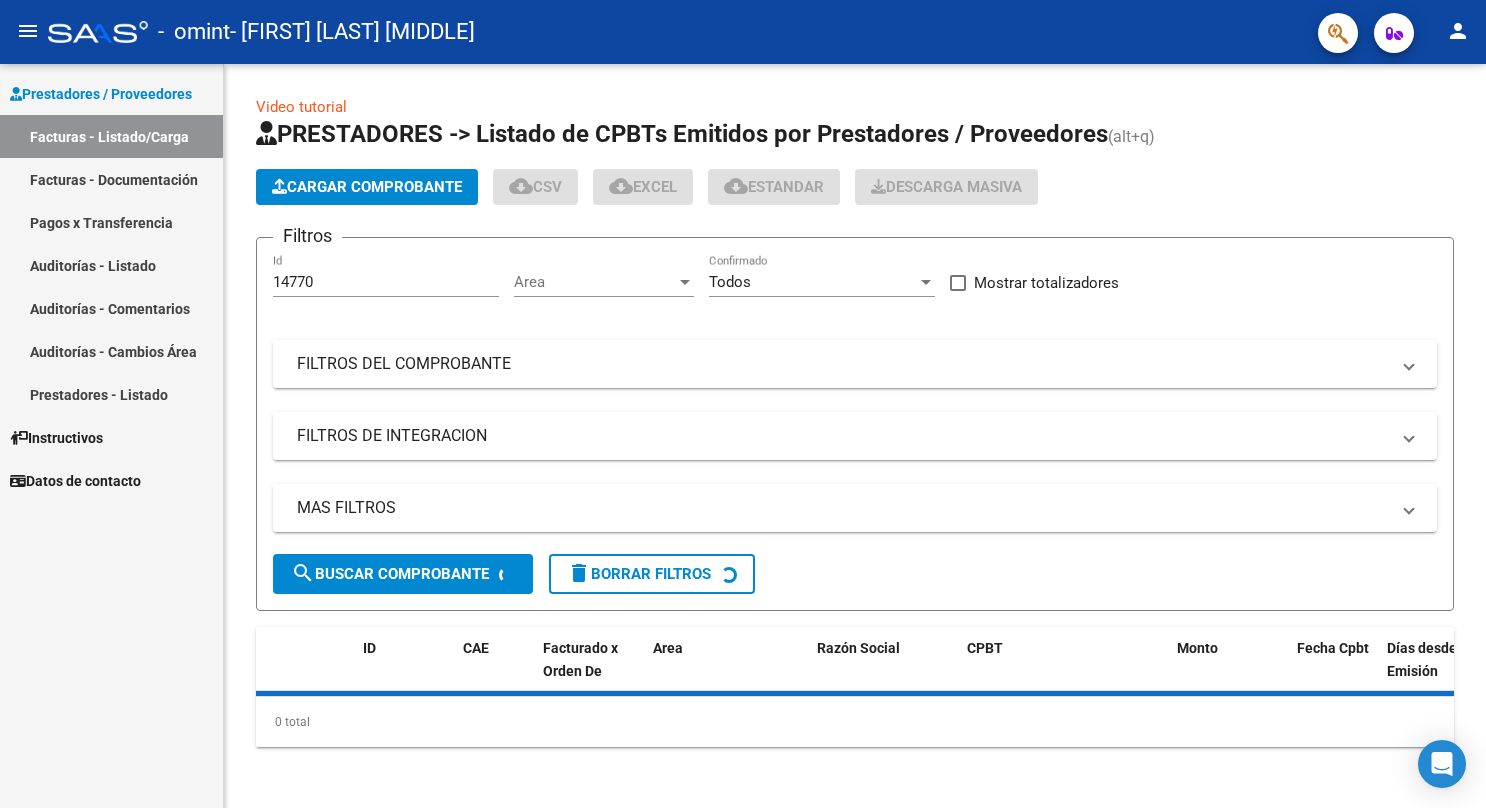 scroll, scrollTop: 0, scrollLeft: 0, axis: both 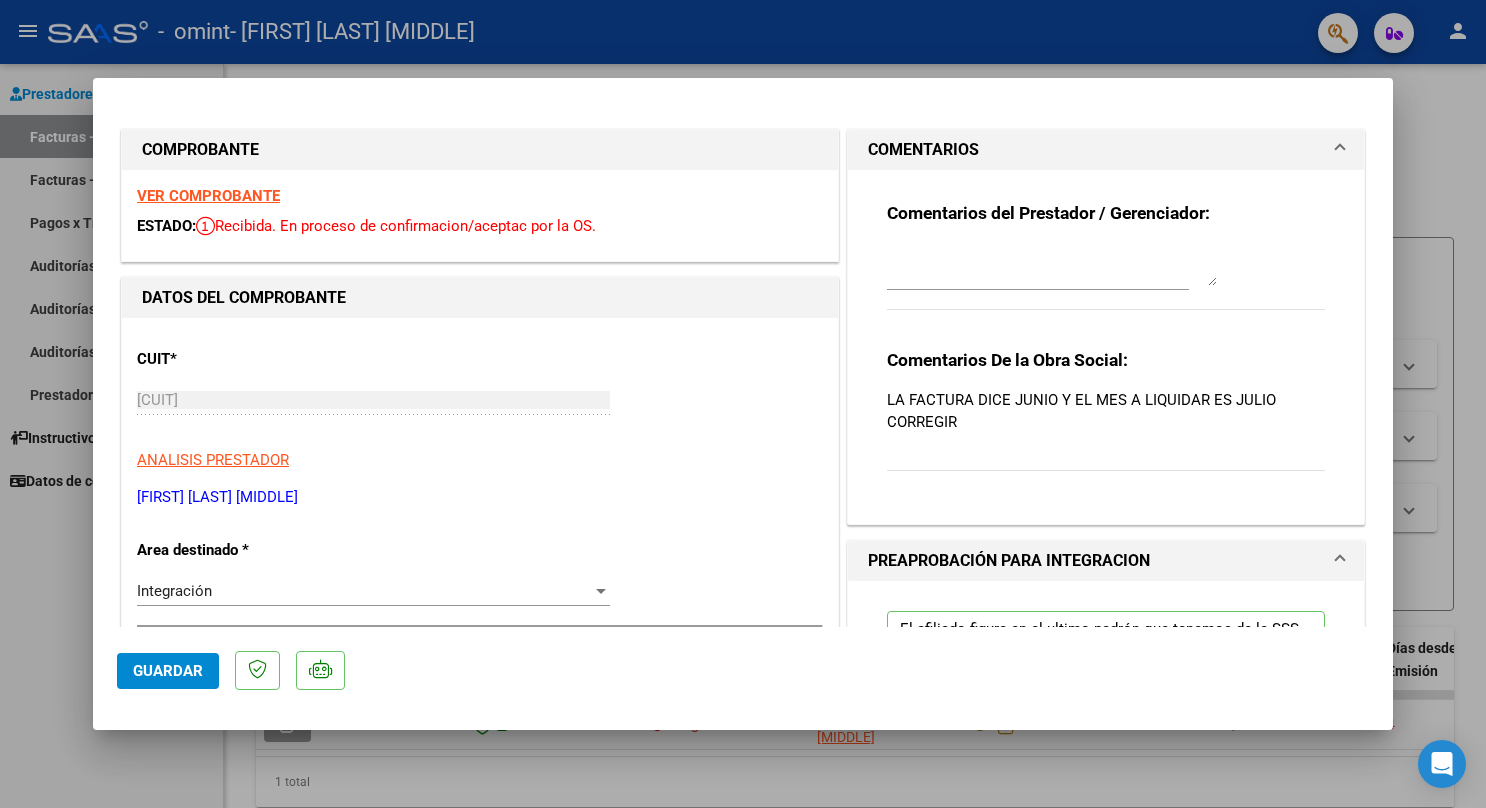 click on "VER COMPROBANTE" at bounding box center (208, 196) 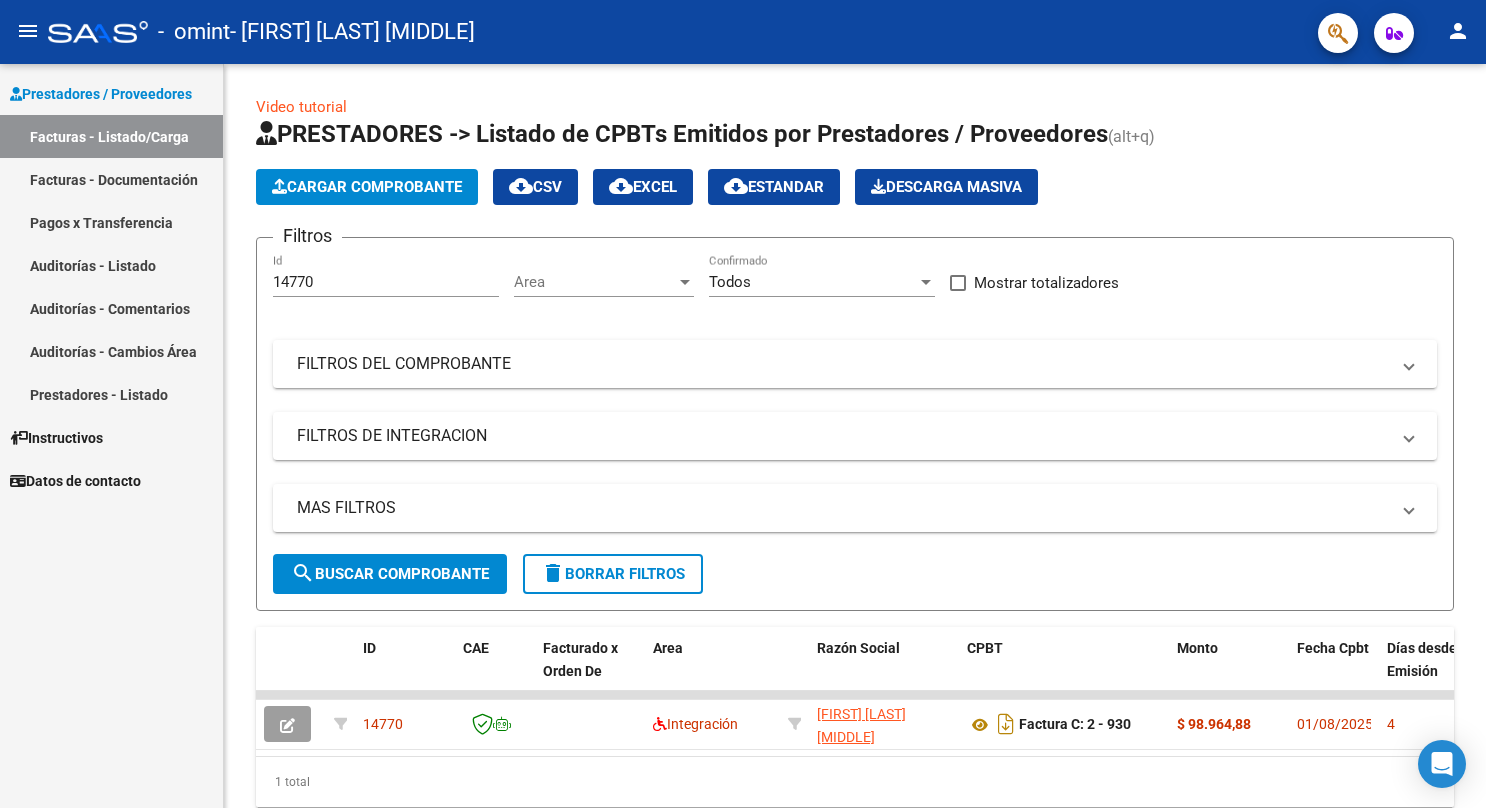 drag, startPoint x: 1478, startPoint y: 701, endPoint x: 1487, endPoint y: 786, distance: 85.47514 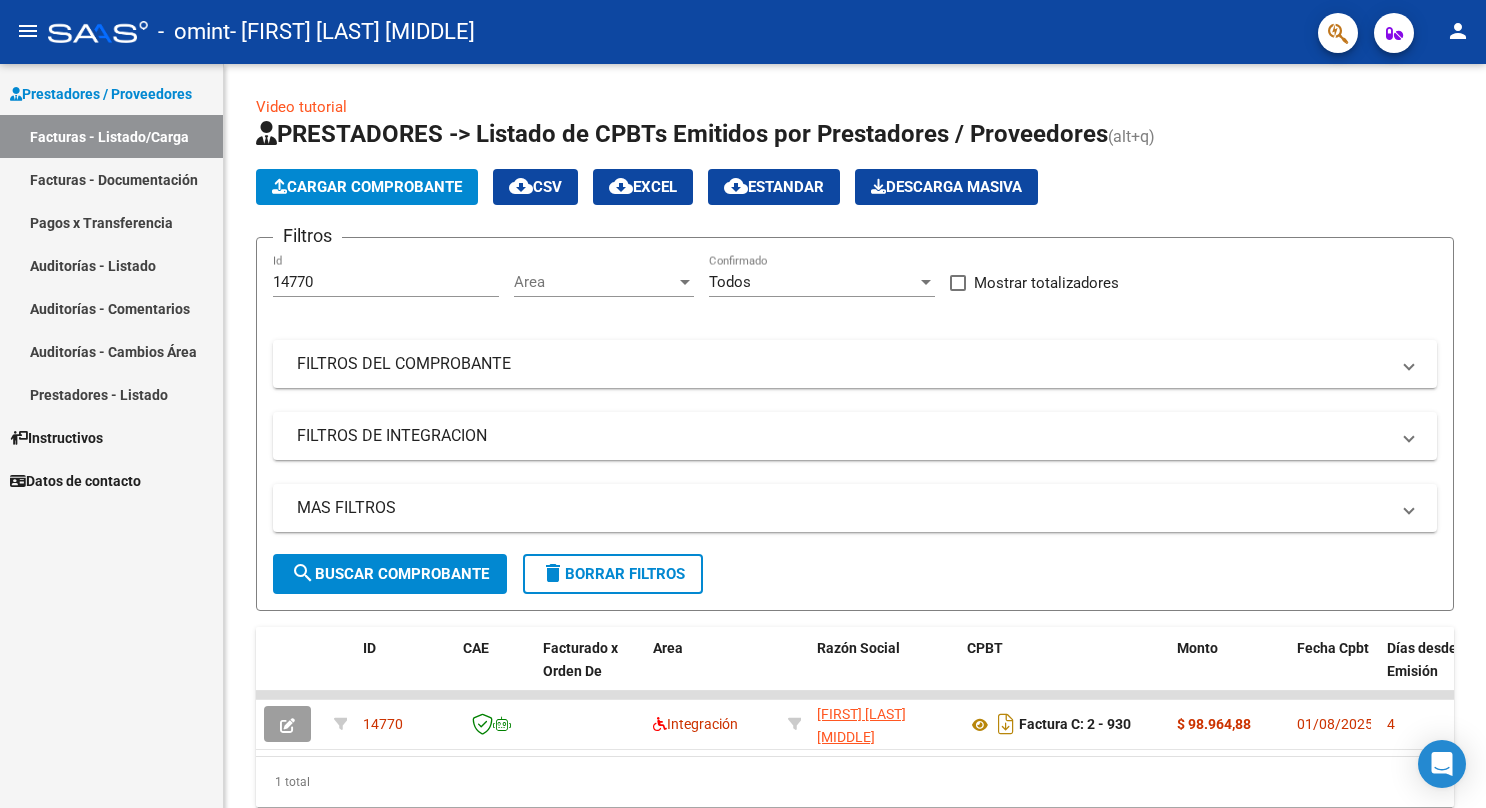 click on "menu -  omint   - [FIRST] [LAST] [MIDDLE] person    Prestadores / Proveedores Facturas - Listado/Carga Facturas - Documentación Pagos x Transferencia Auditorías - Listado Auditorías - Comentarios Auditorías - Cambios Área Prestadores - Listado    Instructivos    Datos de contacto  Video tutorial   PRESTADORES -> Listado de CPBTs Emitidos por Prestadores / Proveedores (alt+q)   Cargar Comprobante
cloud_download  CSV  cloud_download  EXCEL  cloud_download  Estandar   Descarga Masiva
Filtros 14770 Id Area Area Todos Confirmado   Mostrar totalizadores   FILTROS DEL COMPROBANTE  Comprobante Tipo Comprobante Tipo Start date – End date Fec. Comprobante Desde / Hasta Días Emisión Desde(cant. días) Días Emisión Hasta(cant. días) CUIT / Razón Social Pto. Venta Nro. Comprobante Código SSS CAE Válido CAE Válido Todos Cargado Módulo Hosp. Todos Tiene facturacion Apócrifa Hospital Refes  FILTROS DE INTEGRACION  Período De Prestación Todos Rendido x SSS (dr_envio) Tipo de Registro Todos" at bounding box center [743, 404] 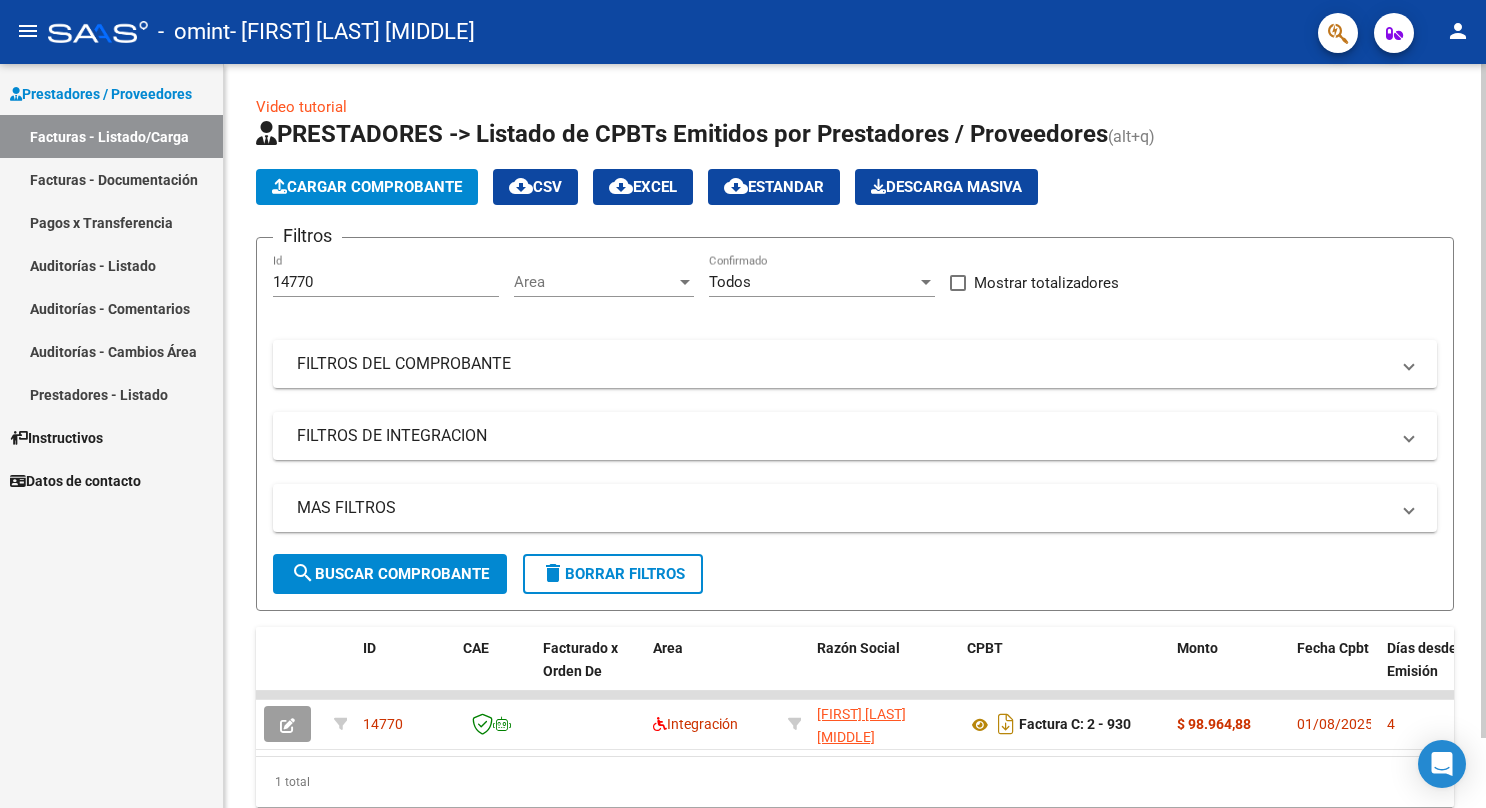 scroll, scrollTop: 76, scrollLeft: 0, axis: vertical 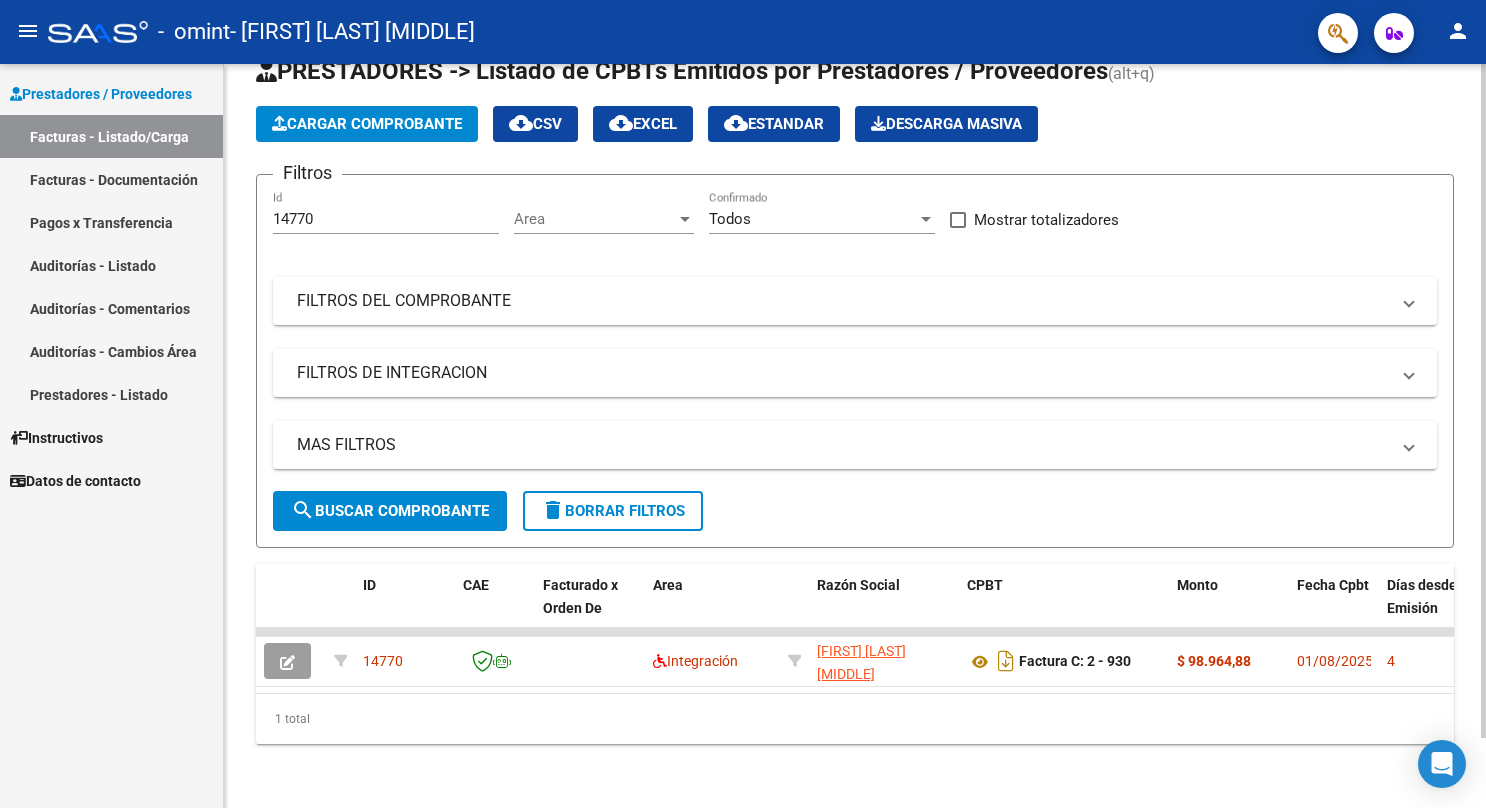 click on "menu -  omint   - [FIRST] [LAST] [MIDDLE] person    Prestadores / Proveedores Facturas - Listado/Carga Facturas - Documentación Pagos x Transferencia Auditorías - Listado Auditorías - Comentarios Auditorías - Cambios Área Prestadores - Listado    Instructivos    Datos de contacto  Video tutorial   PRESTADORES -> Listado de CPBTs Emitidos por Prestadores / Proveedores (alt+q)   Cargar Comprobante
cloud_download  CSV  cloud_download  EXCEL  cloud_download  Estandar   Descarga Masiva
Filtros 14770 Id Area Area Todos Confirmado   Mostrar totalizadores   FILTROS DEL COMPROBANTE  Comprobante Tipo Comprobante Tipo Start date – End date Fec. Comprobante Desde / Hasta Días Emisión Desde(cant. días) Días Emisión Hasta(cant. días) CUIT / Razón Social Pto. Venta Nro. Comprobante Código SSS CAE Válido CAE Válido Todos Cargado Módulo Hosp. Todos Tiene facturacion Apócrifa Hospital Refes  FILTROS DE INTEGRACION  Período De Prestación Todos Rendido x SSS (dr_envio) Tipo de Registro Todos" at bounding box center (743, 404) 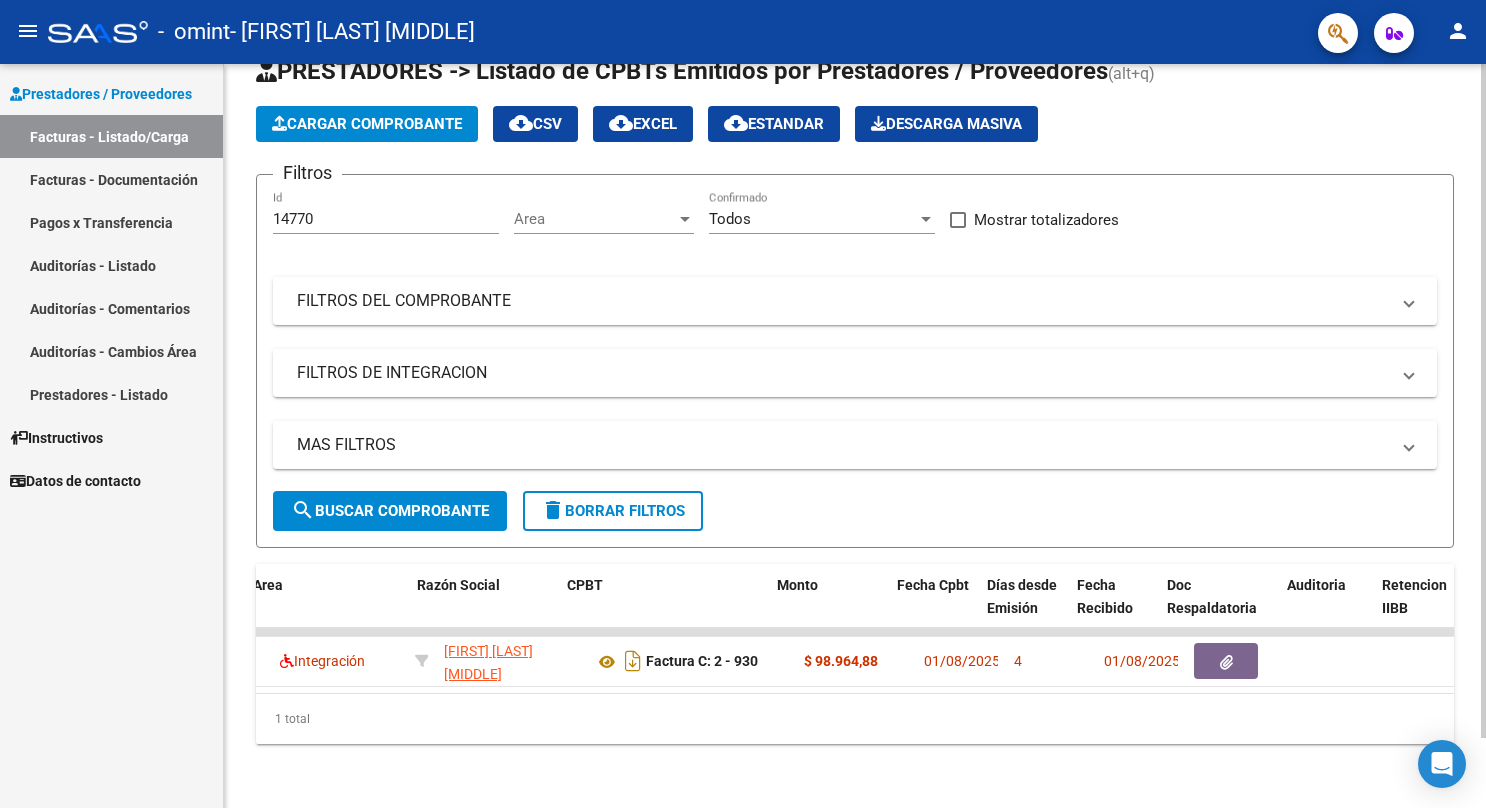 scroll, scrollTop: 0, scrollLeft: 453, axis: horizontal 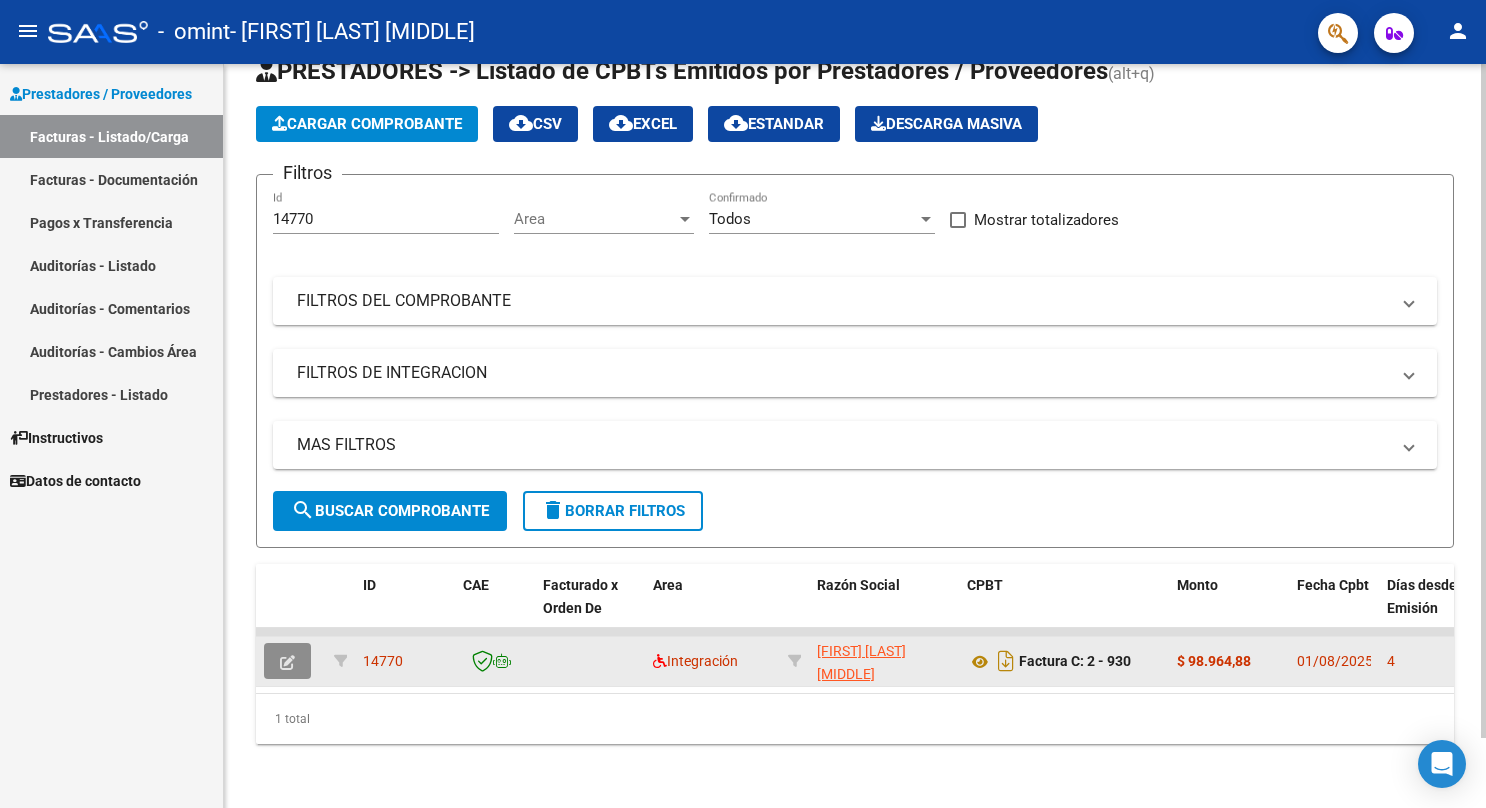 click 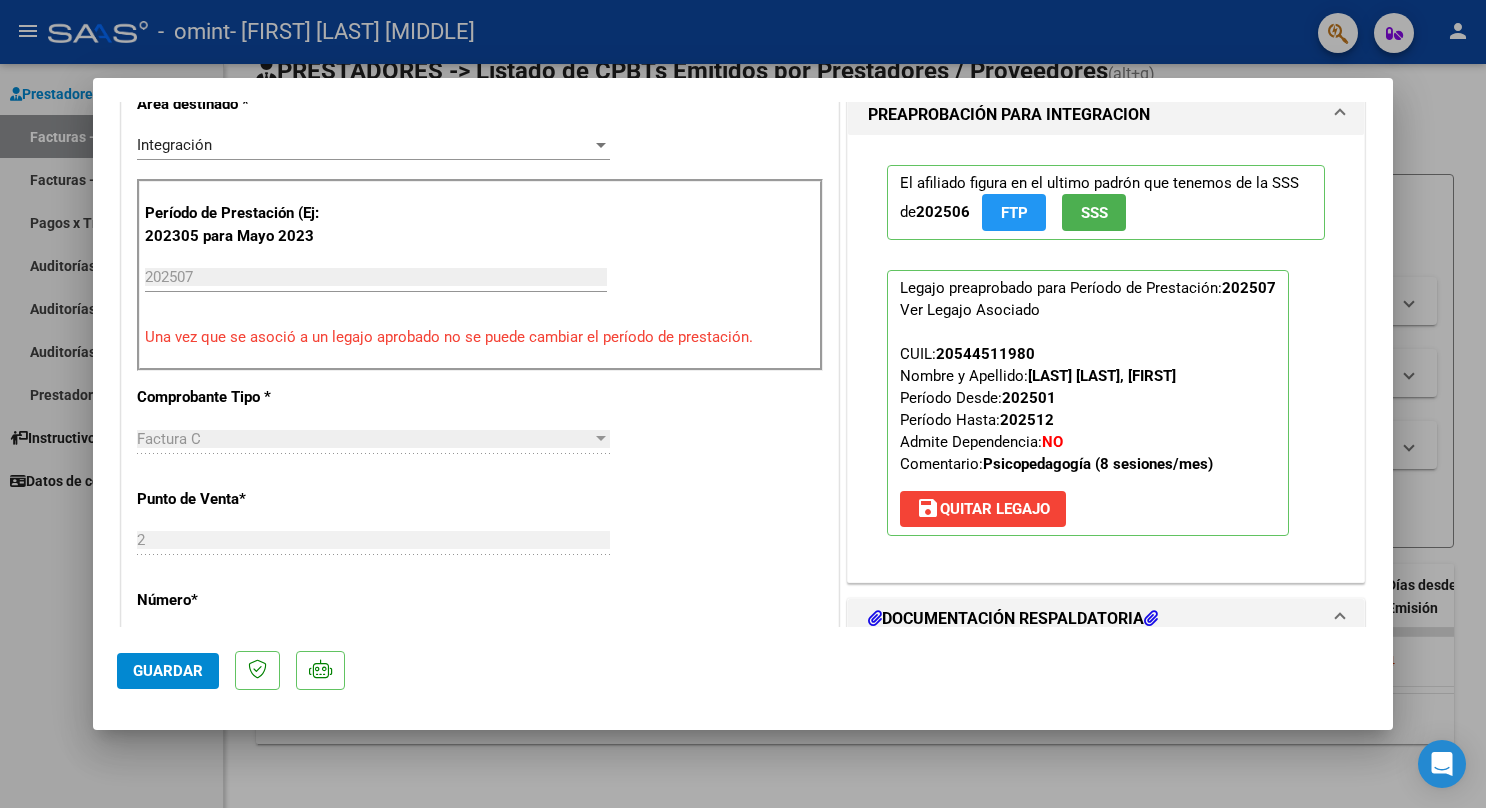 scroll, scrollTop: 452, scrollLeft: 0, axis: vertical 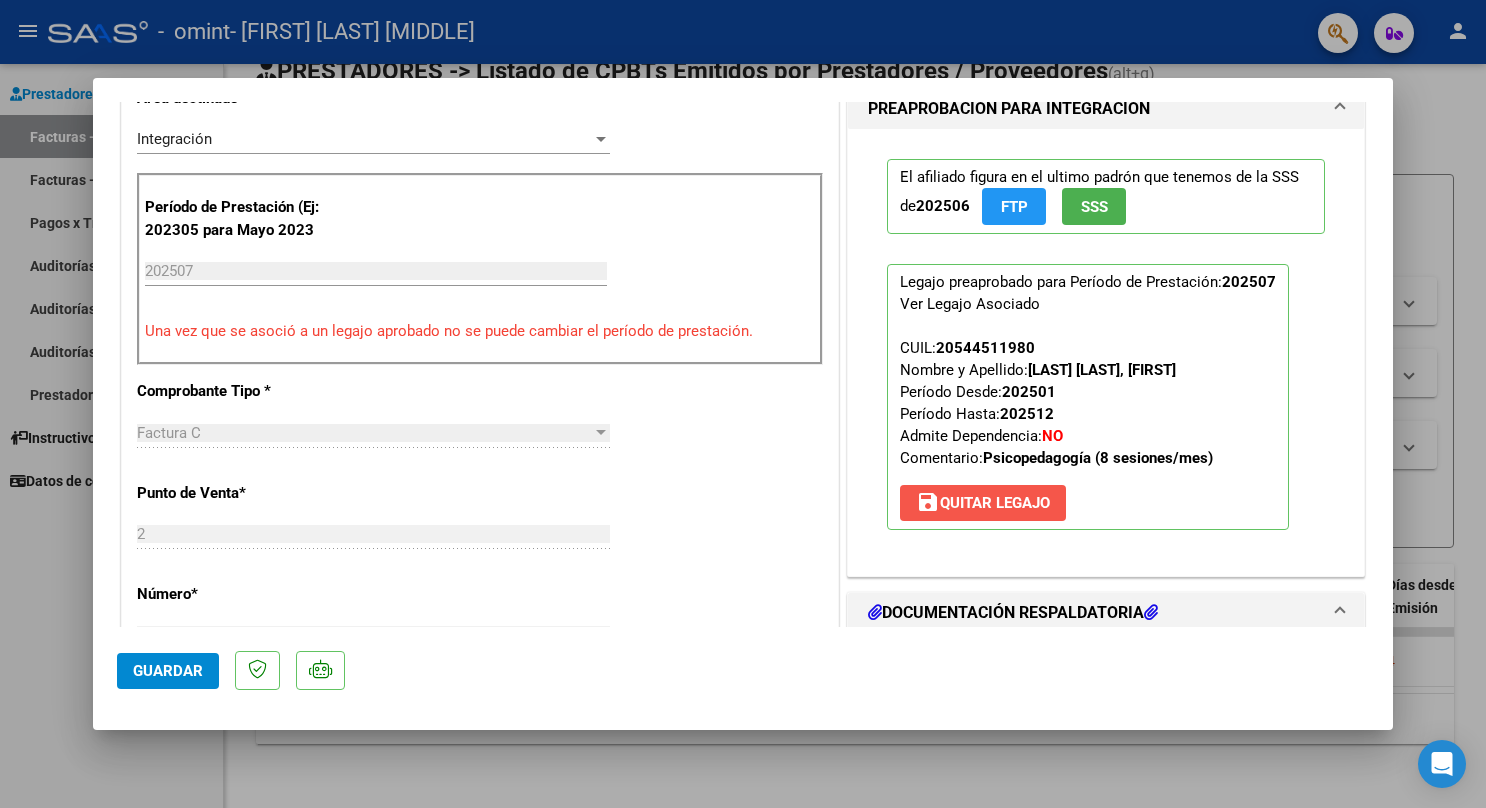click on "save  Quitar Legajo" at bounding box center [983, 503] 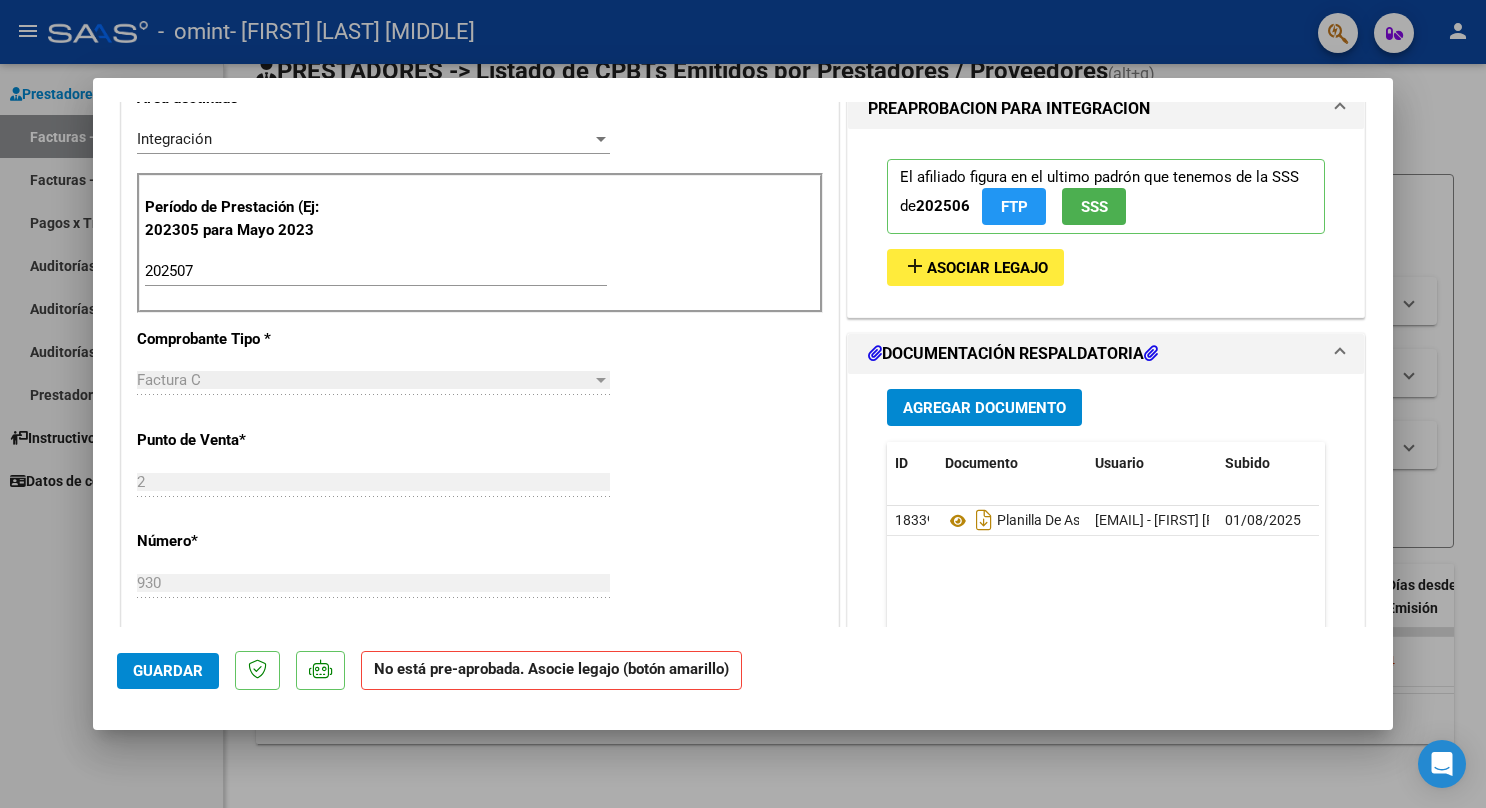 click at bounding box center (601, 380) 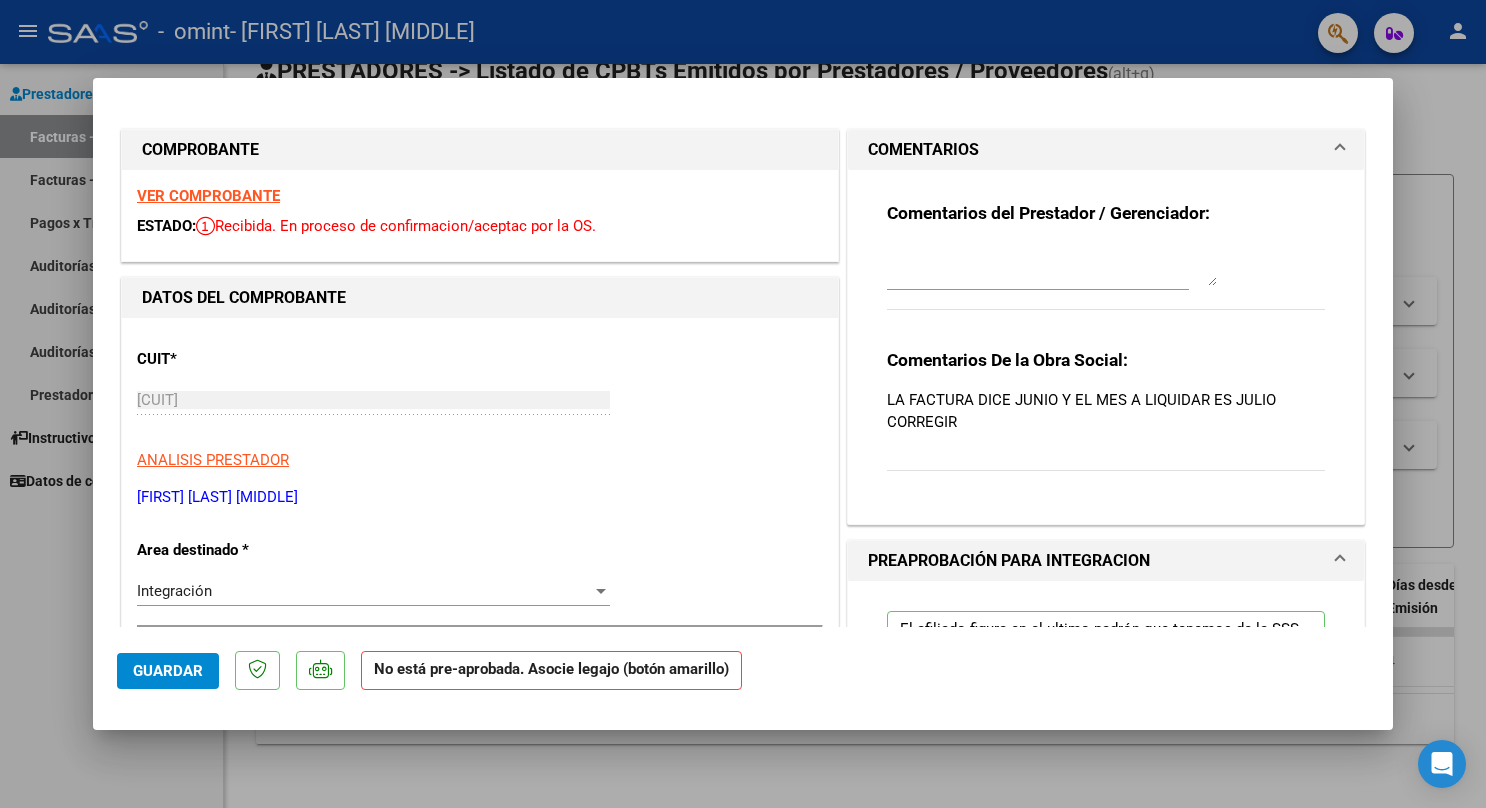 click at bounding box center (743, 404) 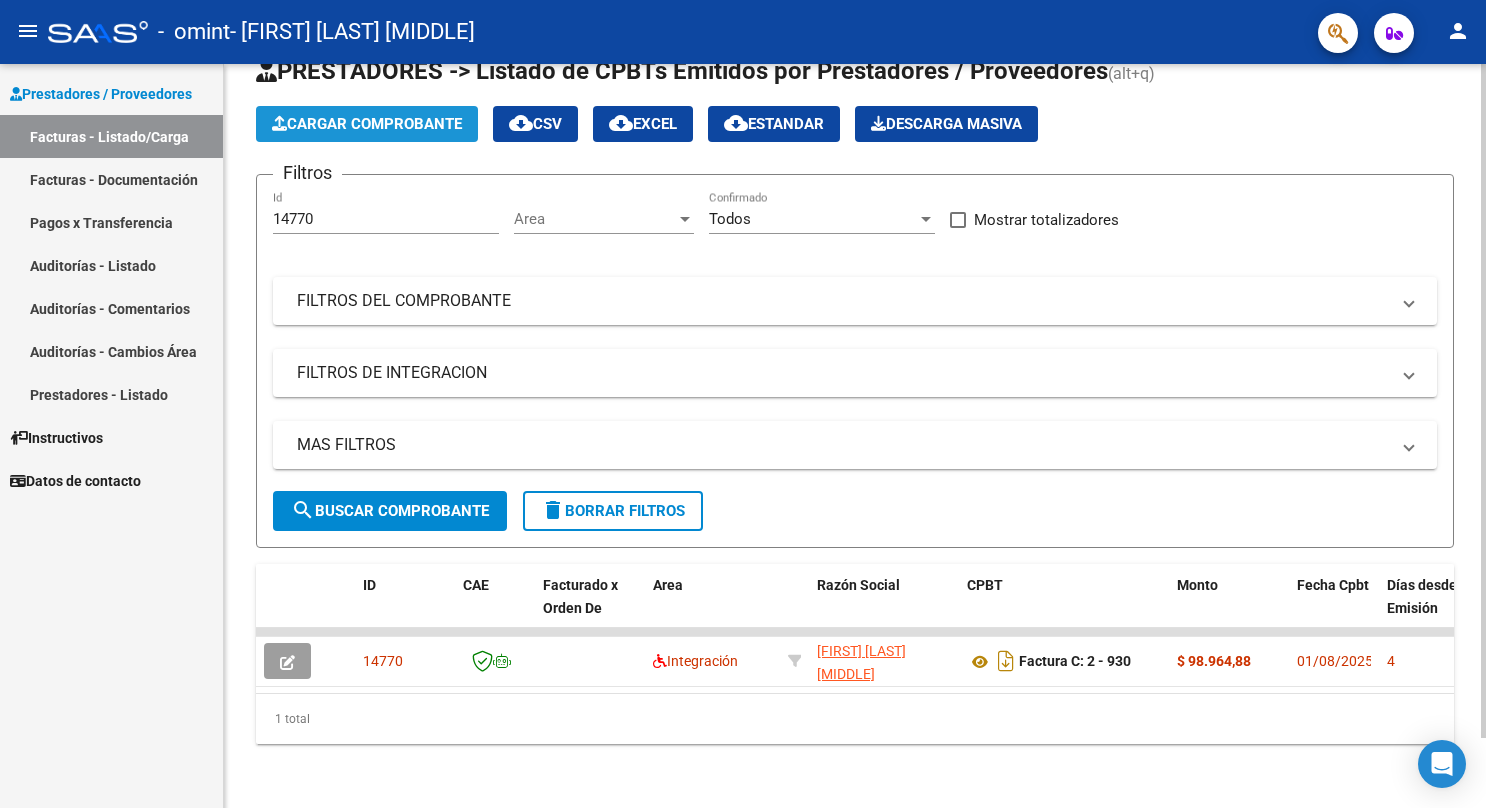 click on "Cargar Comprobante" 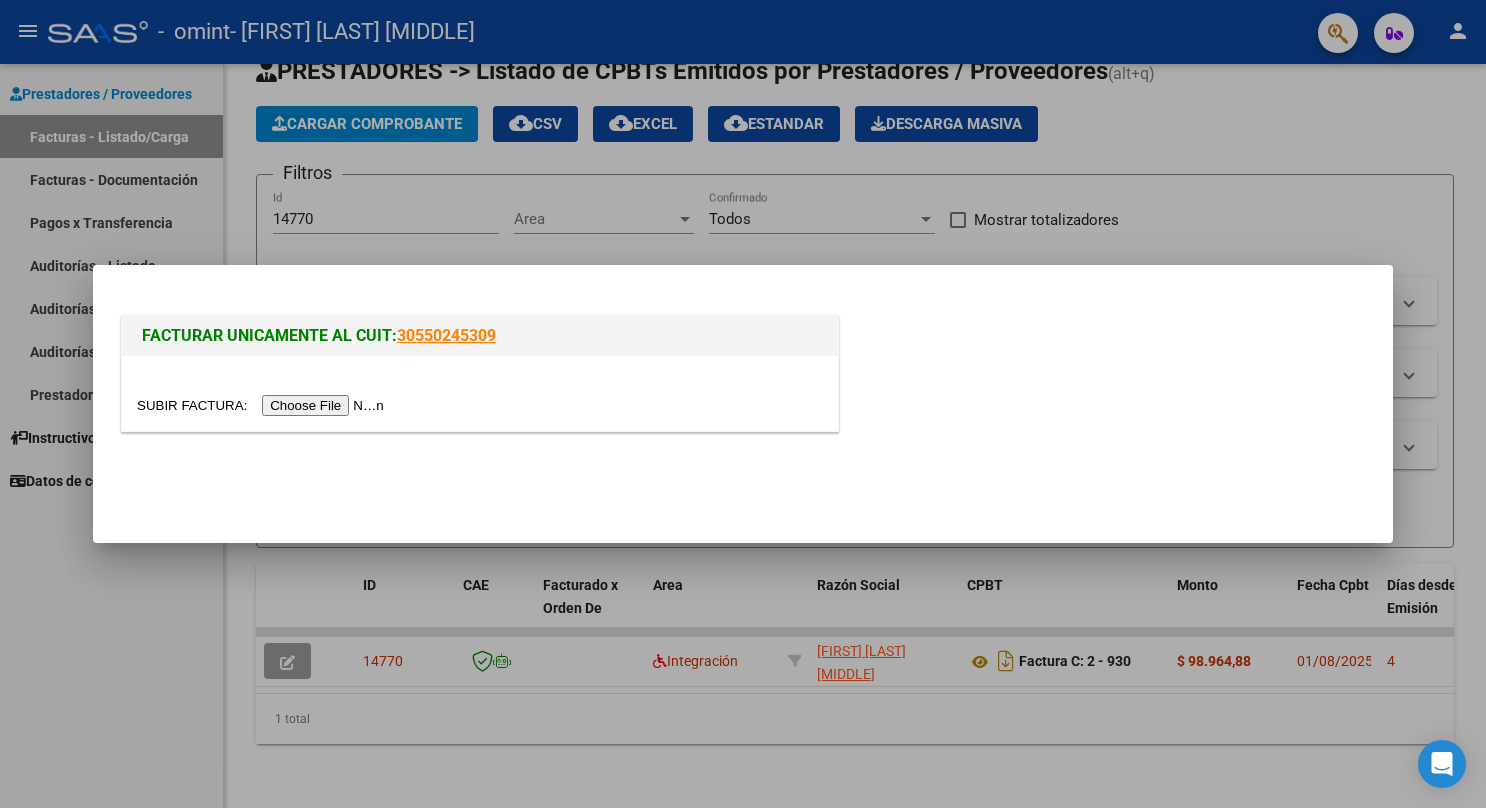 click at bounding box center (263, 405) 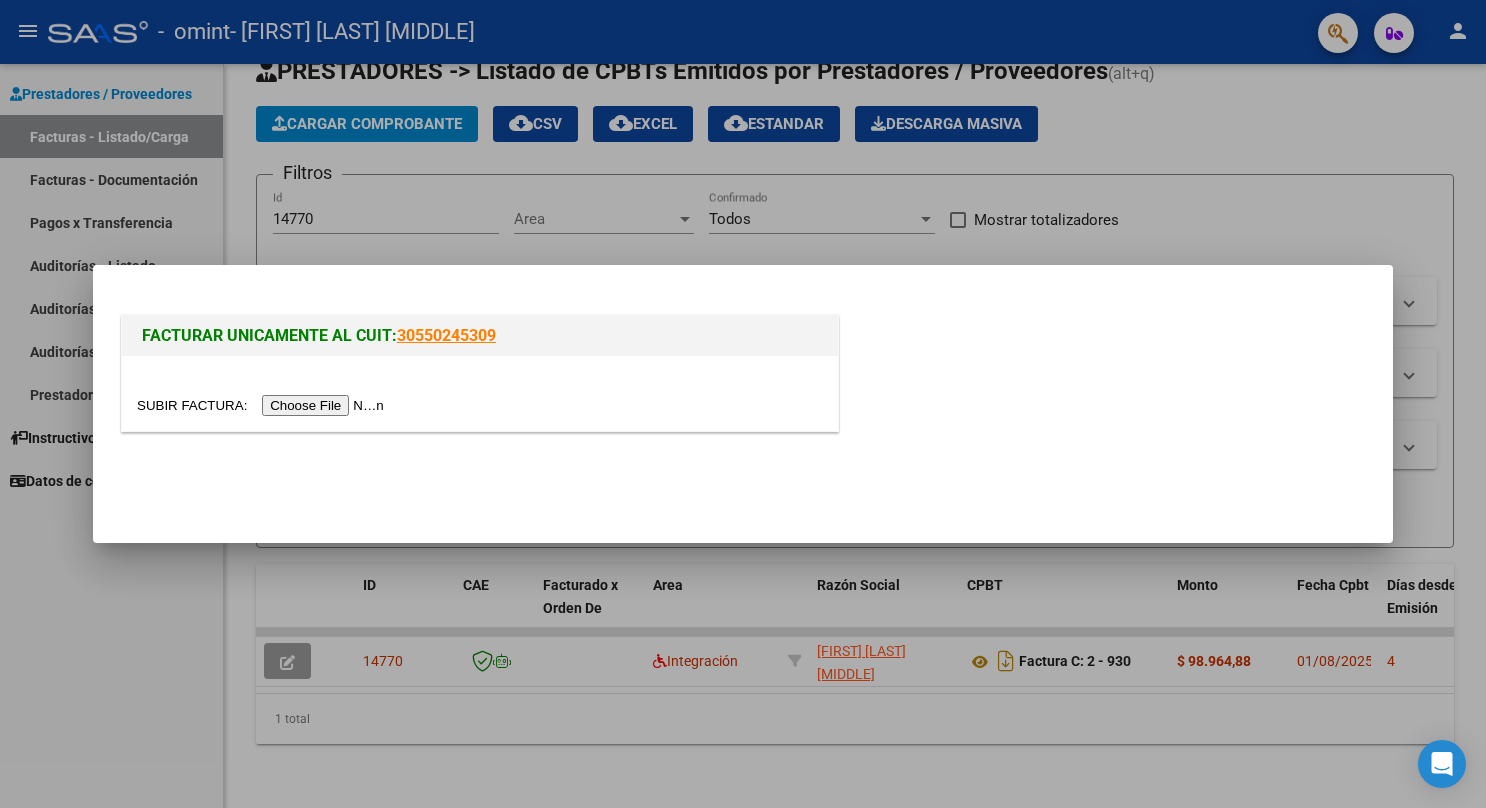 click at bounding box center [263, 405] 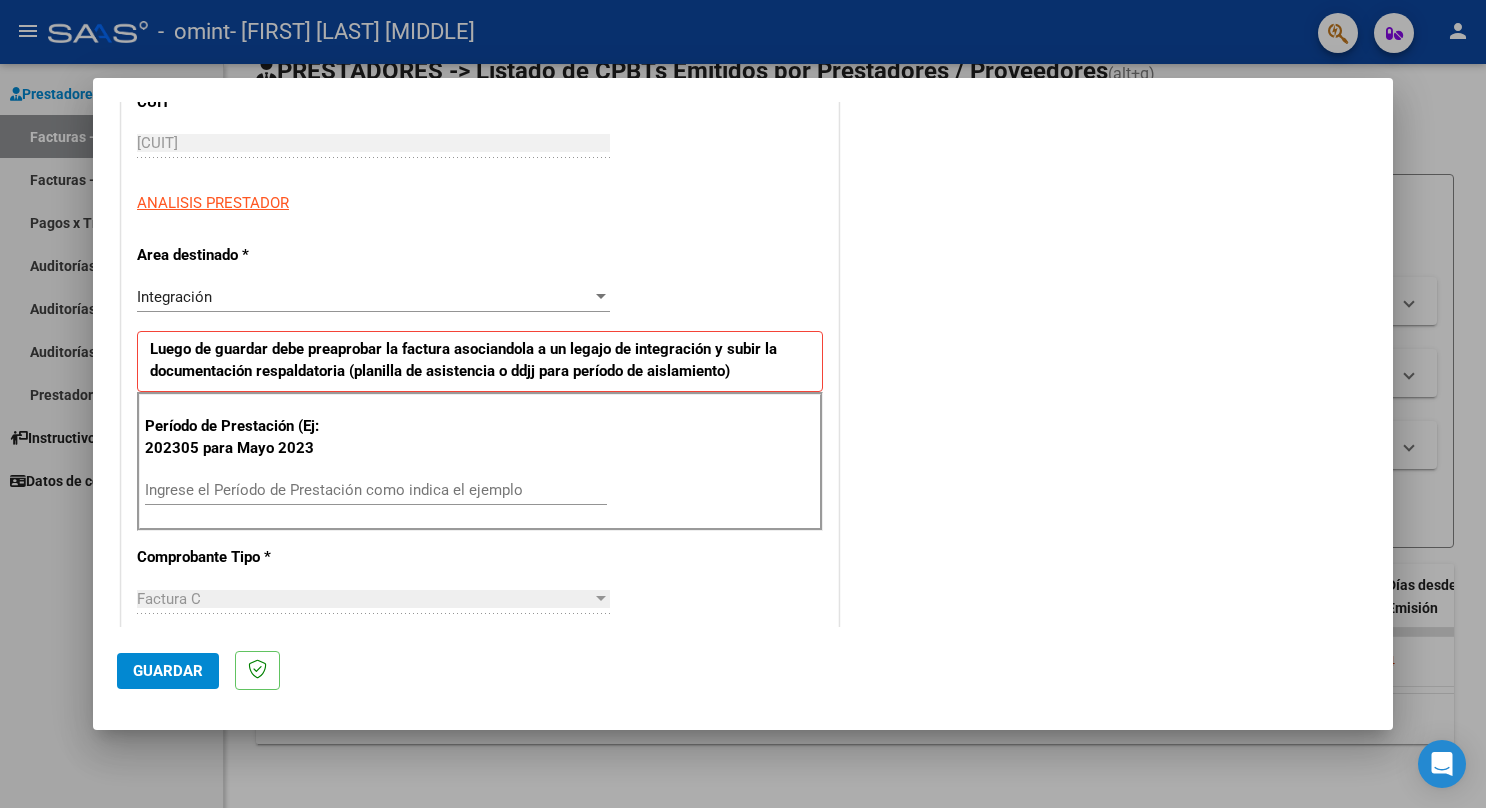 scroll, scrollTop: 376, scrollLeft: 0, axis: vertical 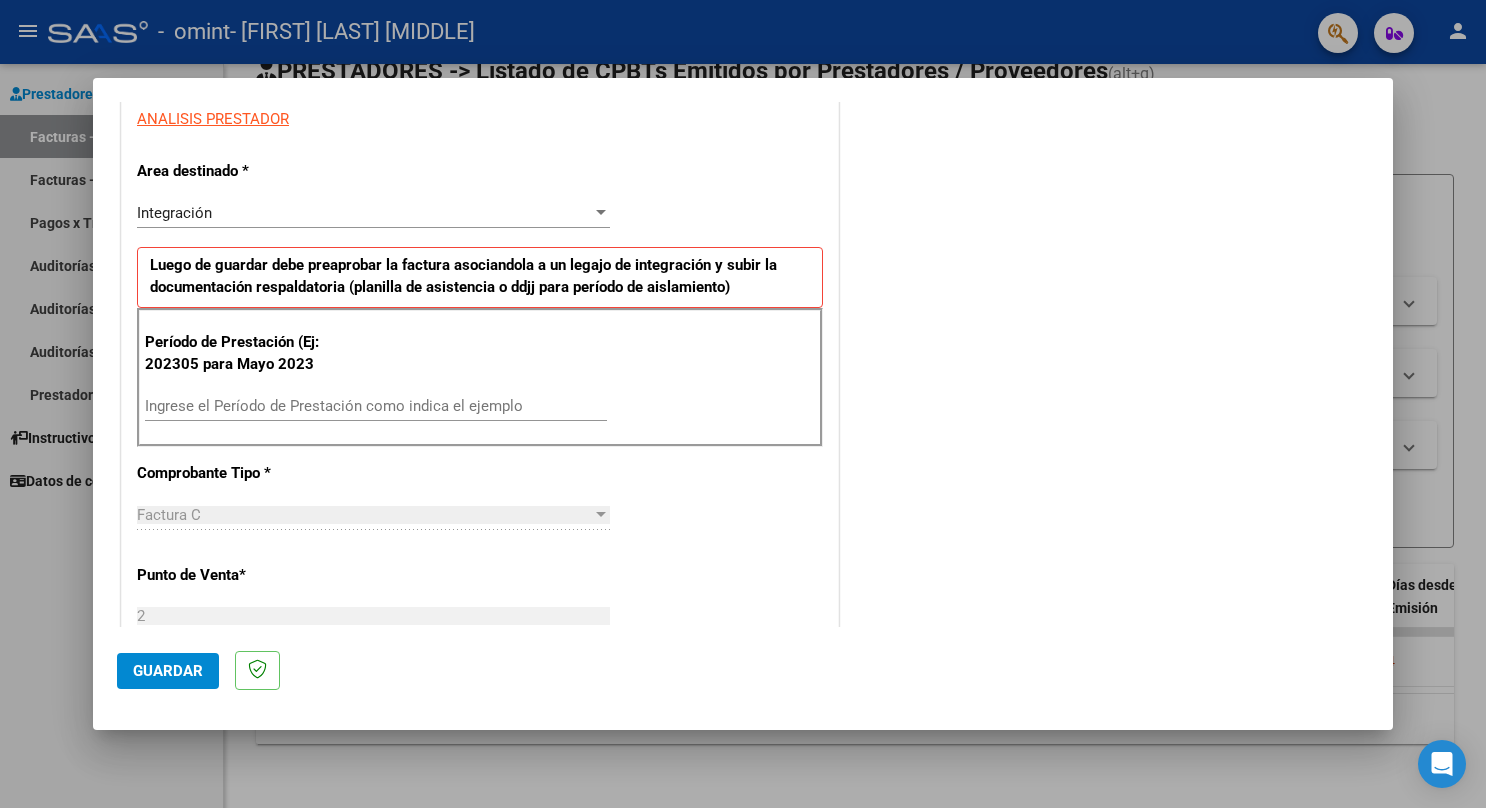 click on "Ingrese el Período de Prestación como indica el ejemplo" at bounding box center [376, 406] 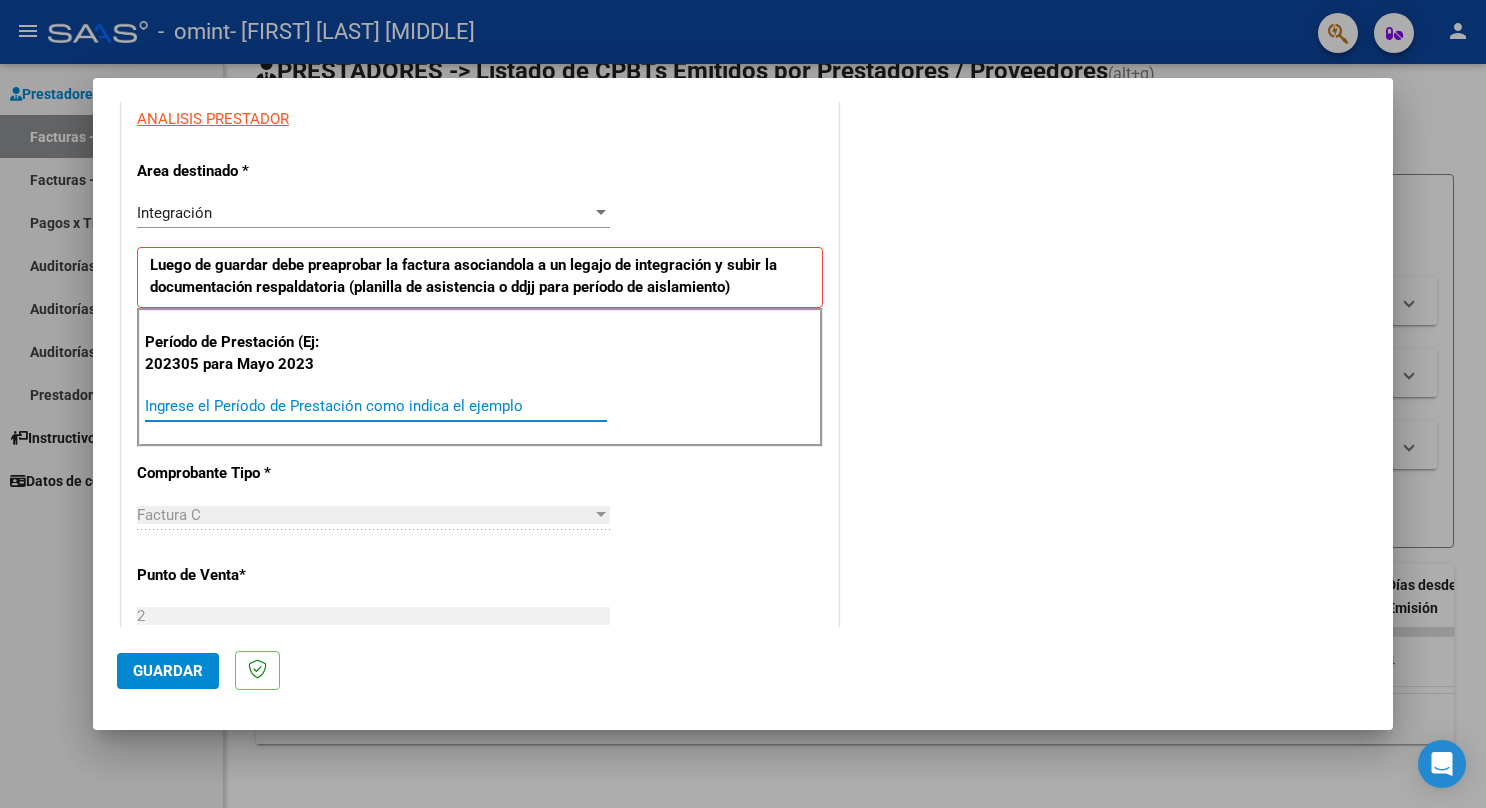 click on "Ingrese el Período de Prestación como indica el ejemplo" at bounding box center (376, 406) 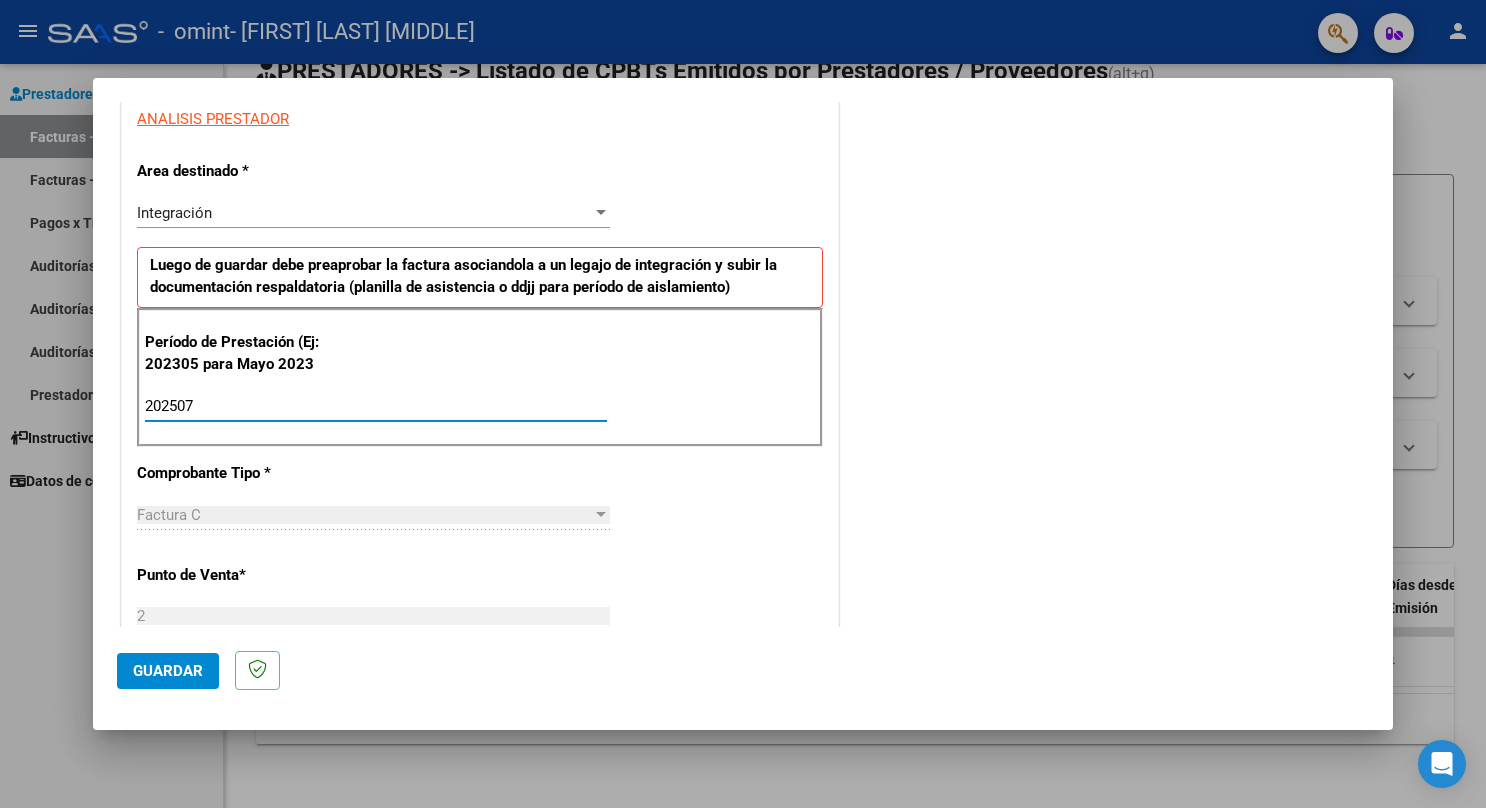 type on "202507" 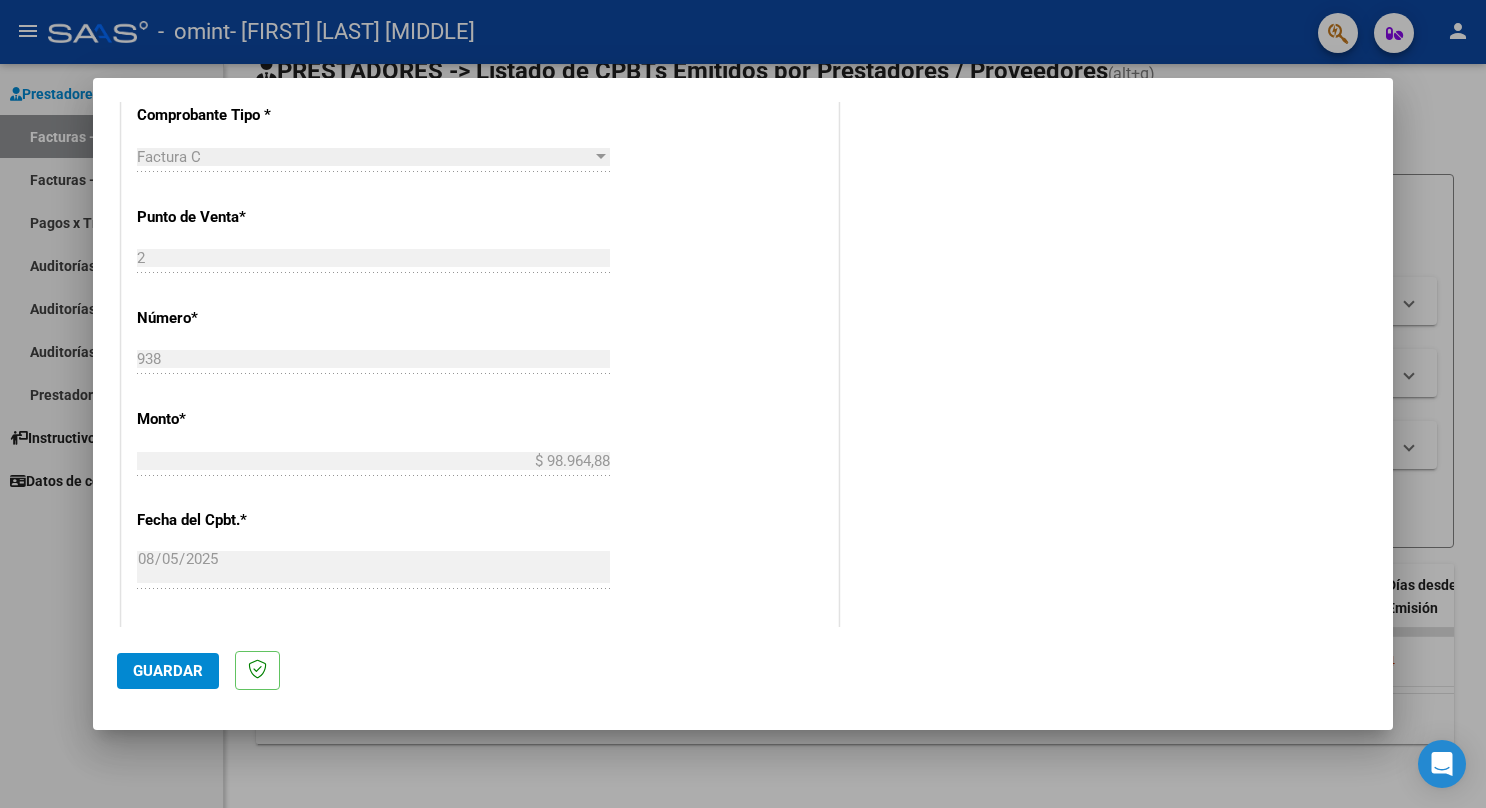 scroll, scrollTop: 843, scrollLeft: 0, axis: vertical 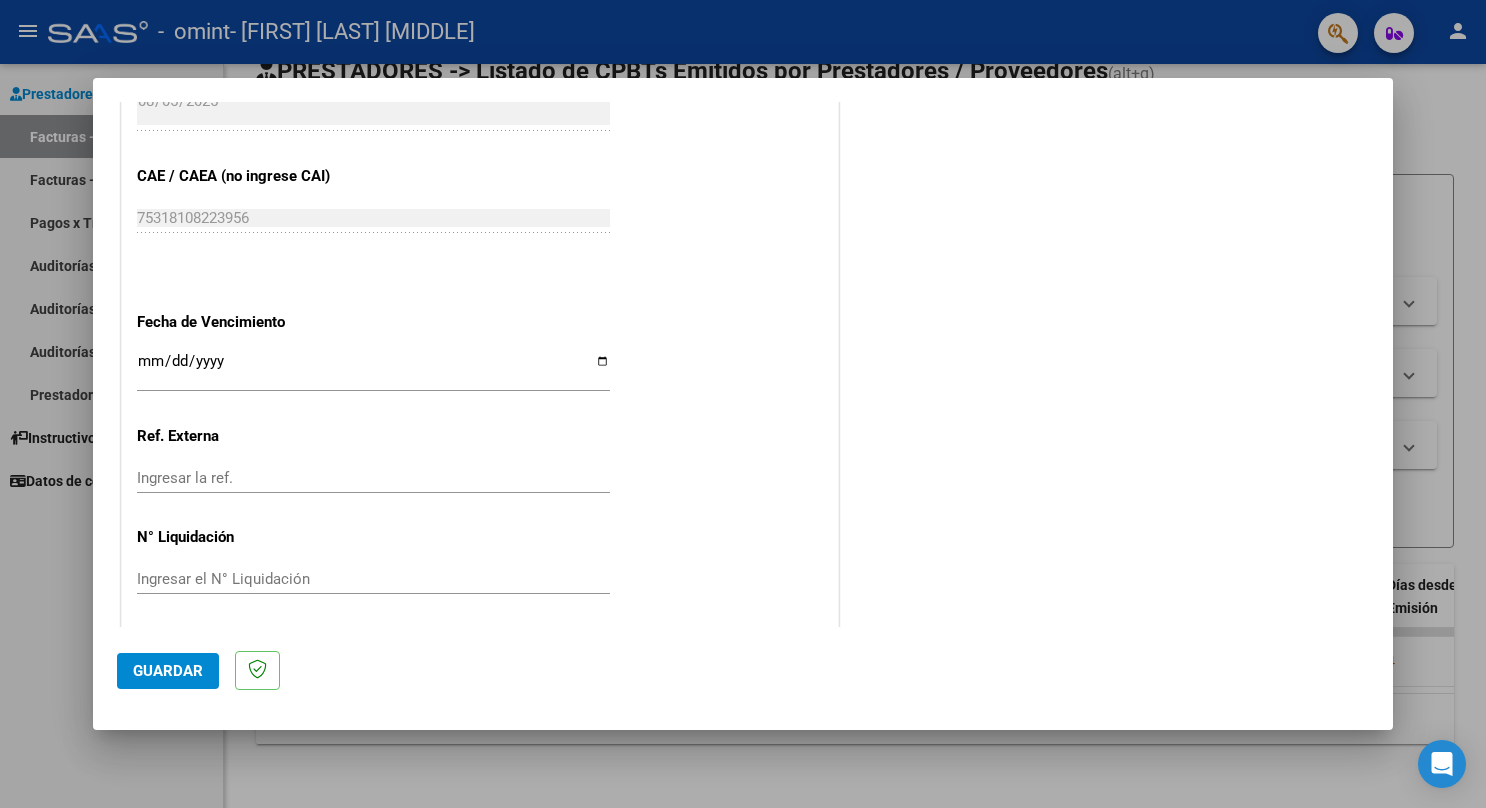 click on "Guardar" 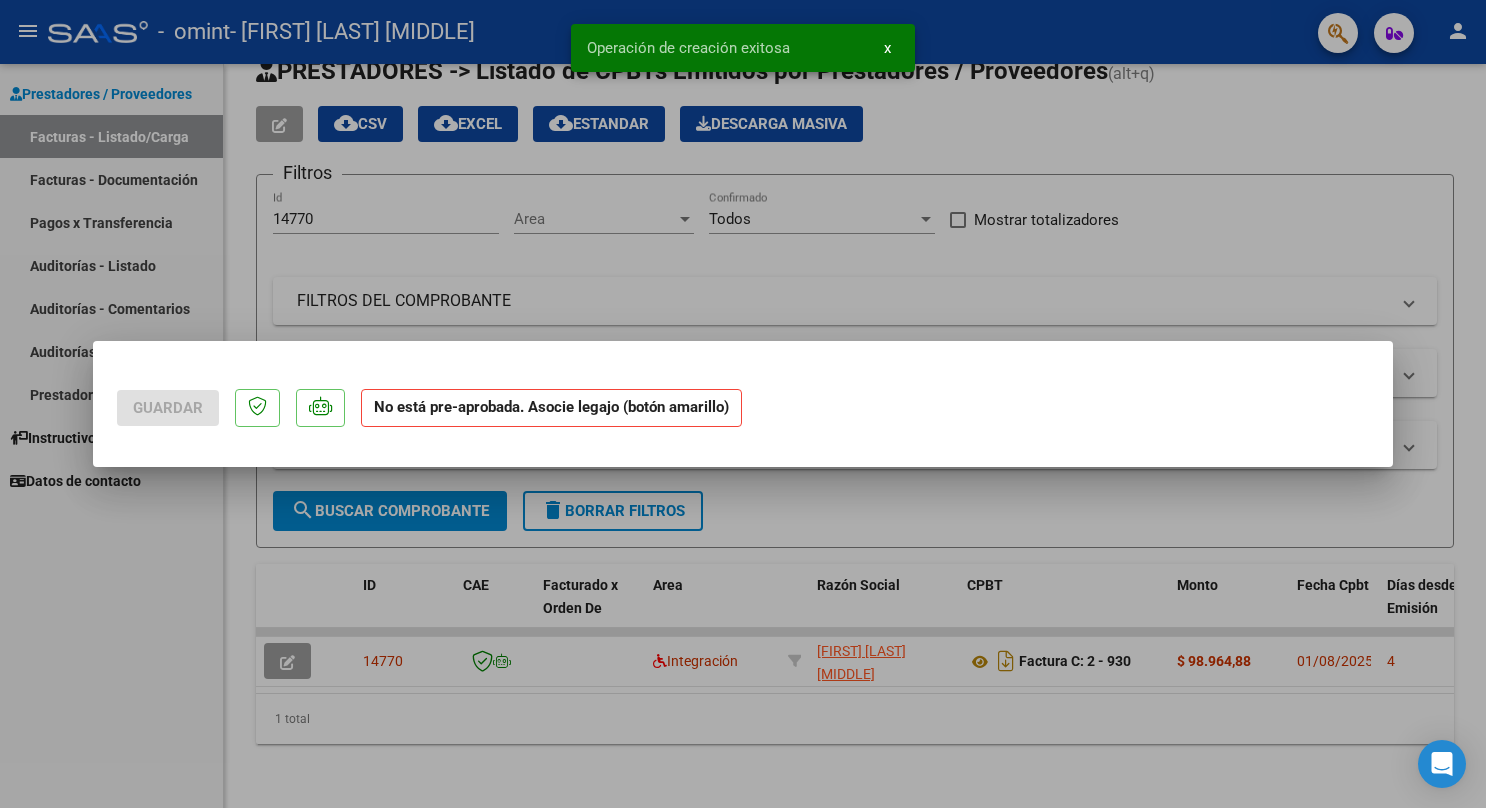 scroll, scrollTop: 0, scrollLeft: 0, axis: both 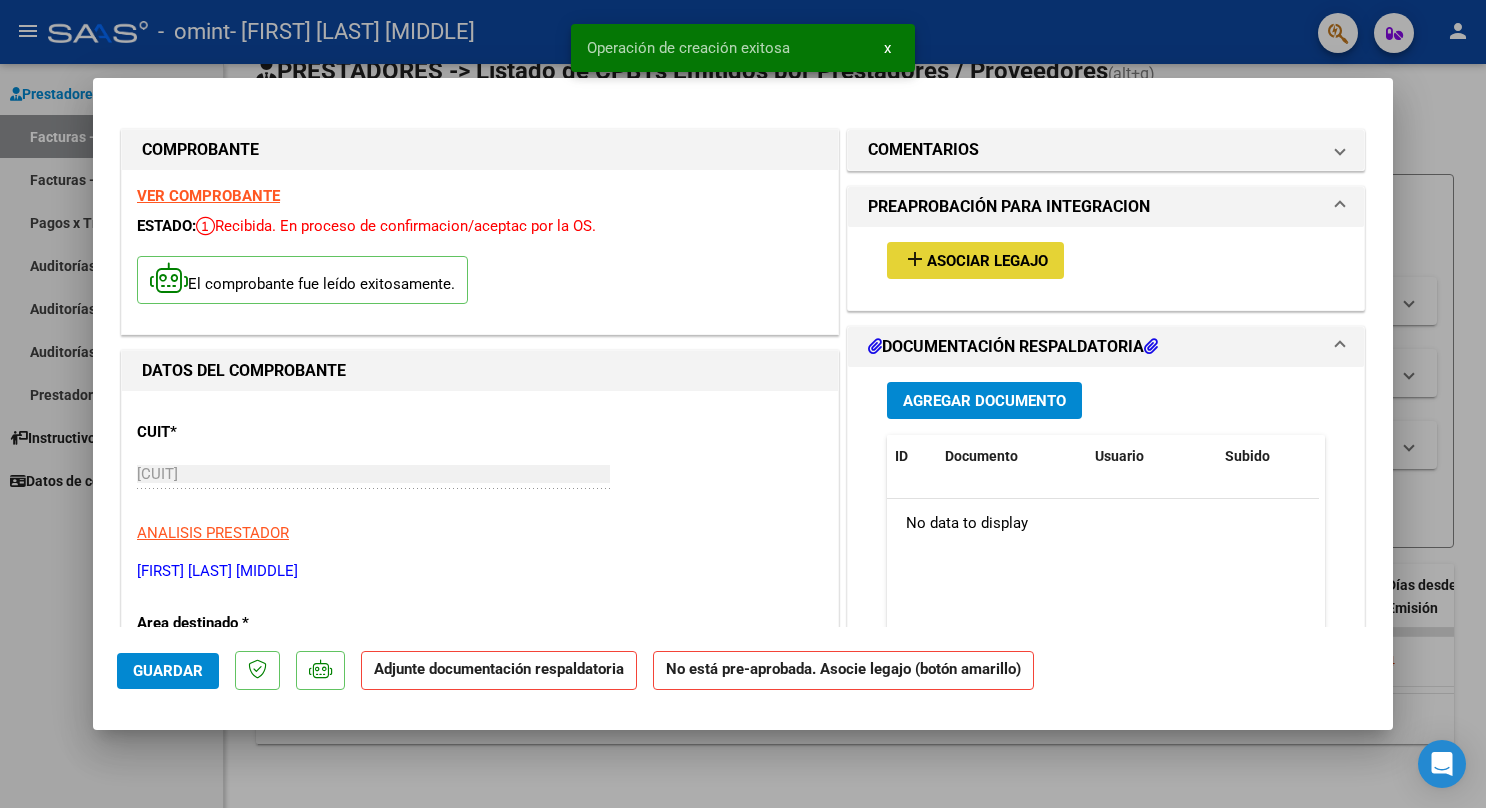 click on "Asociar Legajo" at bounding box center (987, 261) 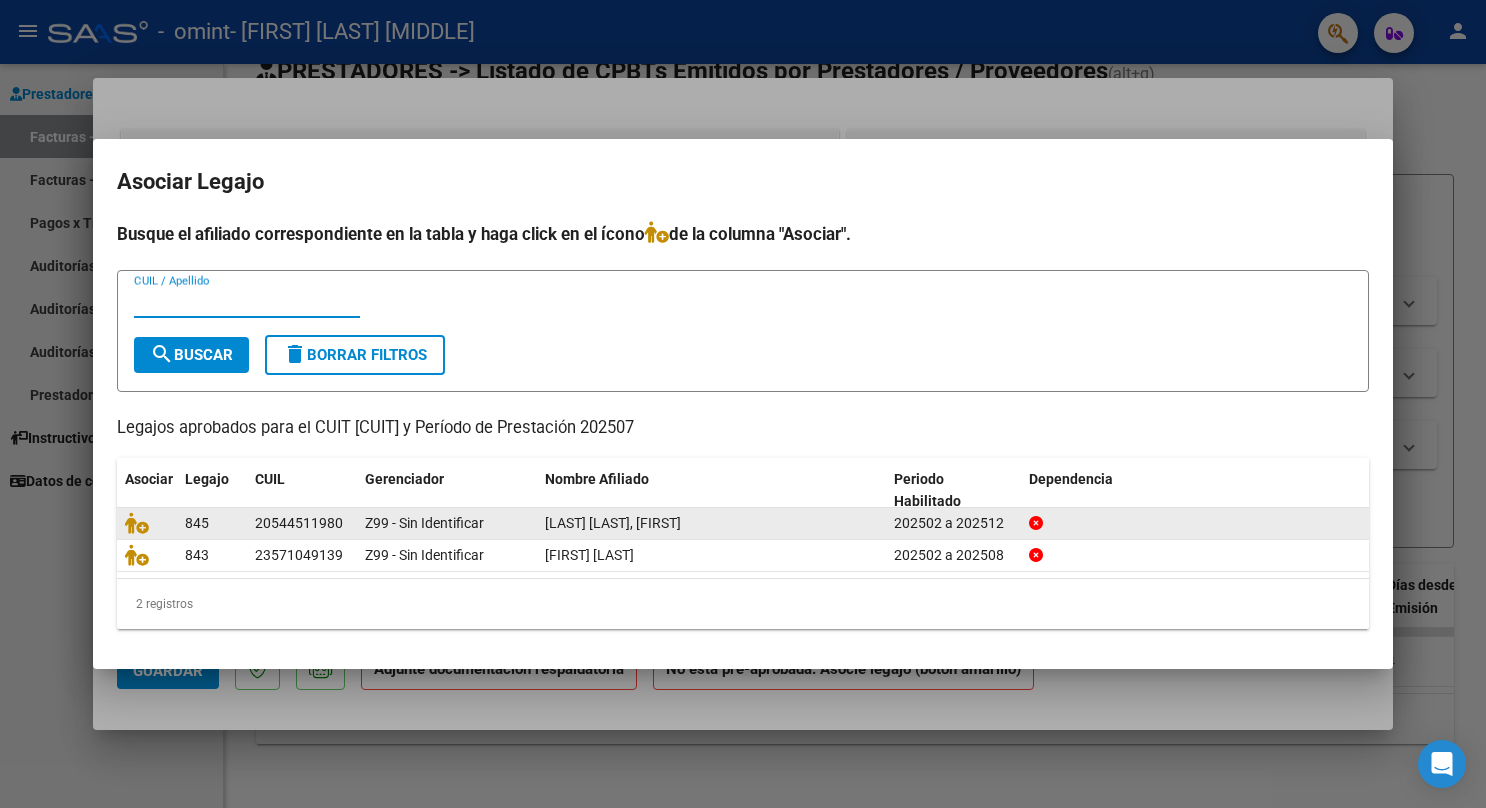 click on "[LAST] [LAST], [FIRST]" 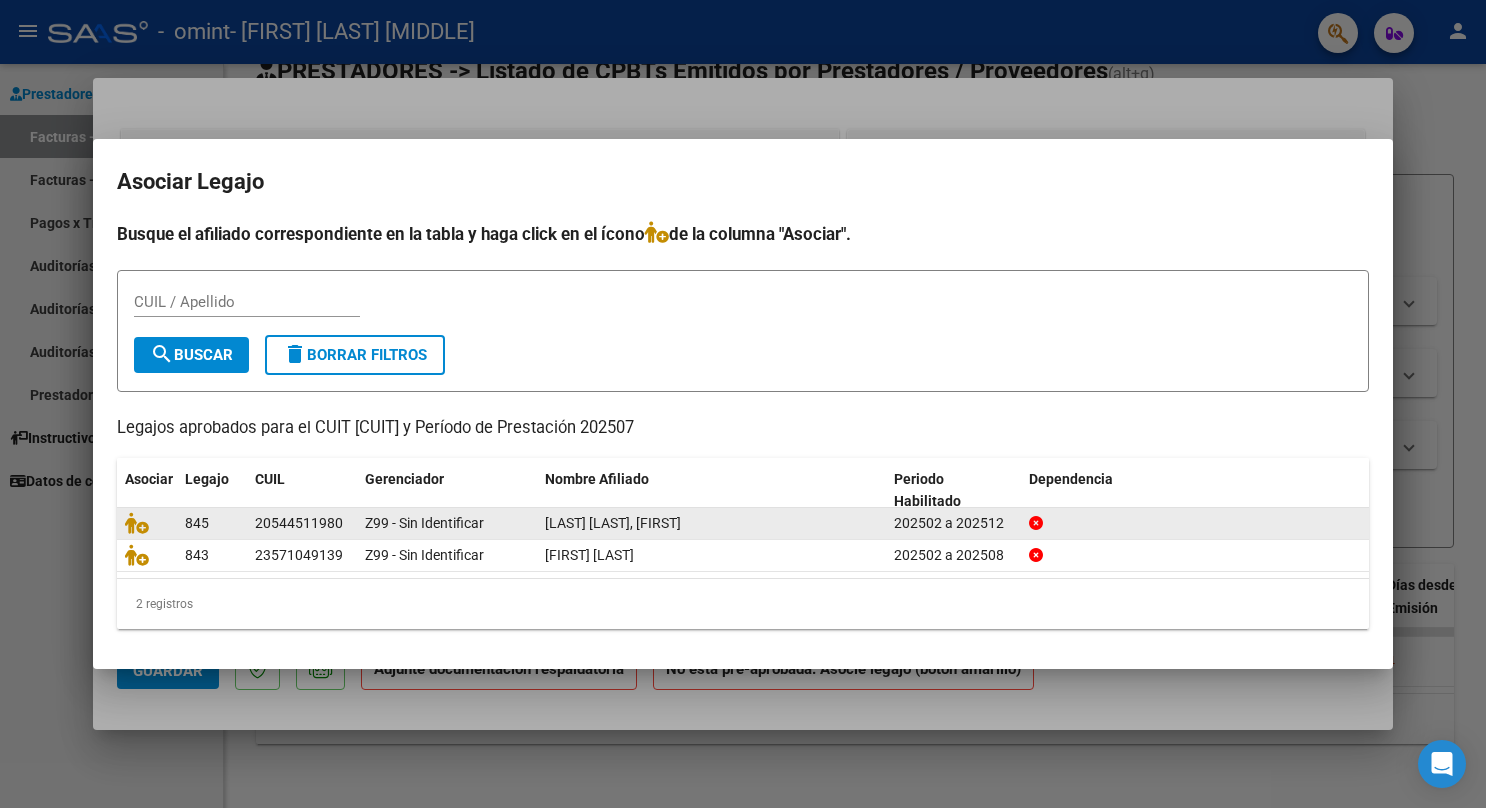 click 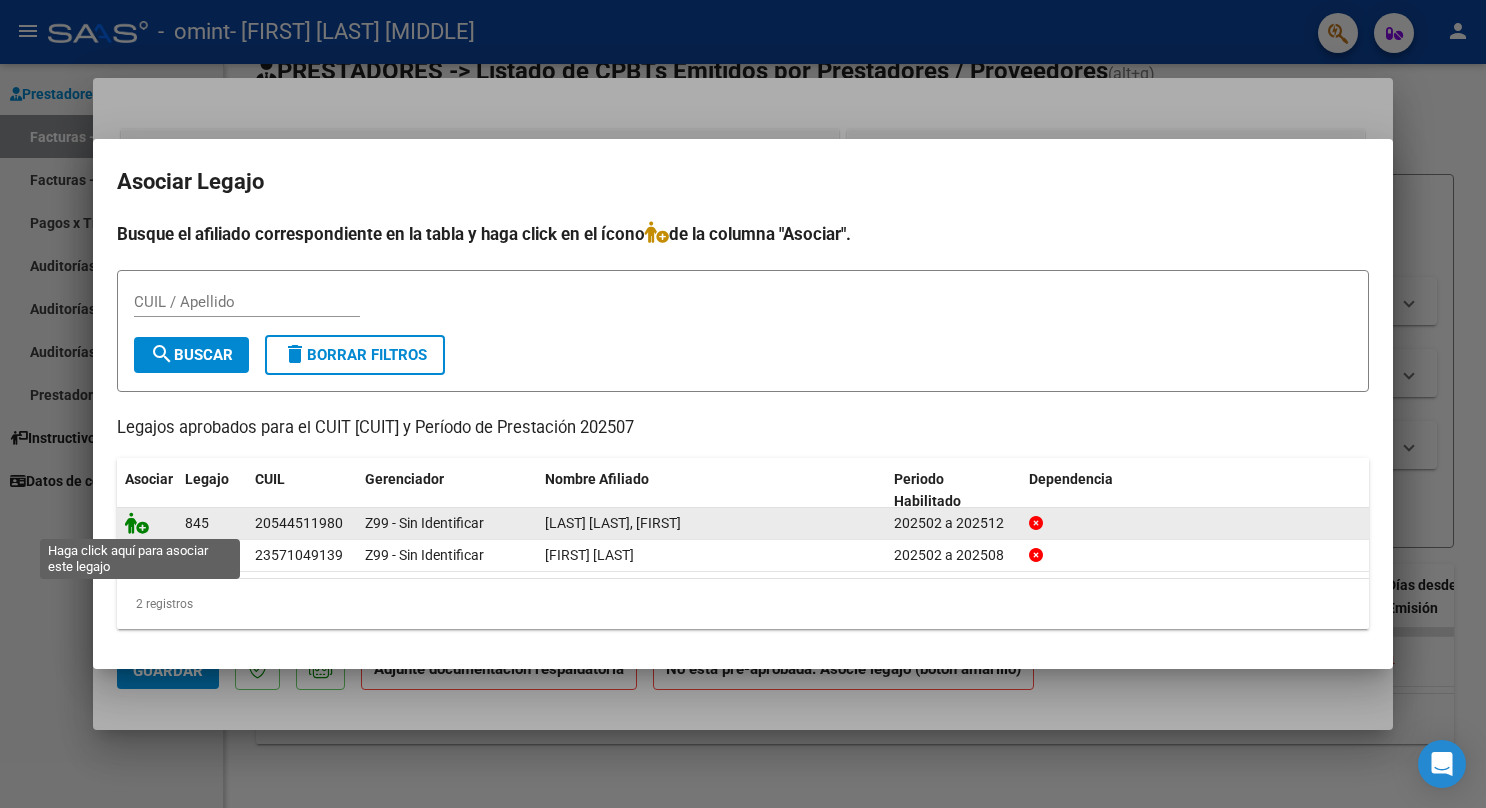 click 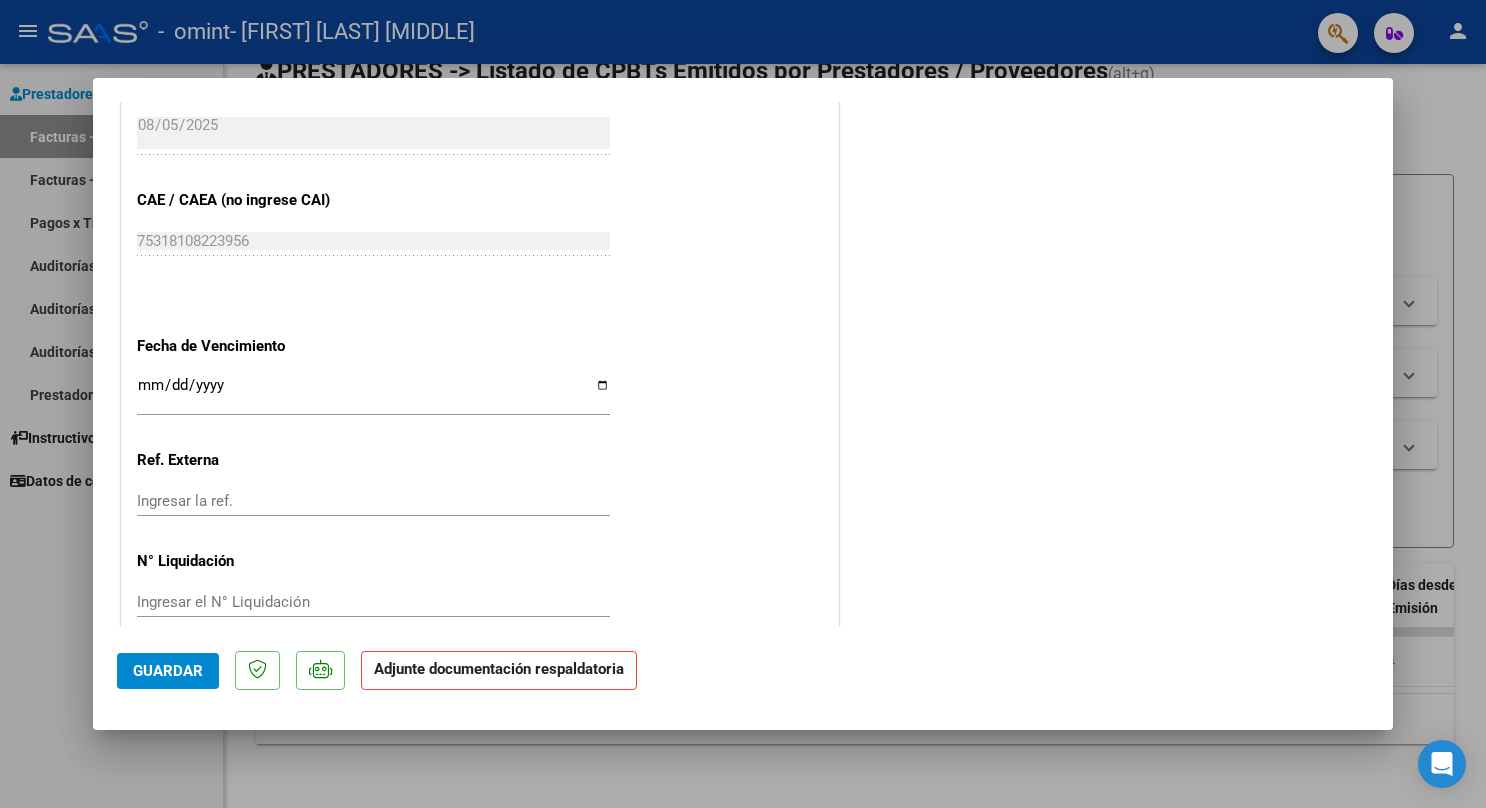 scroll, scrollTop: 1260, scrollLeft: 0, axis: vertical 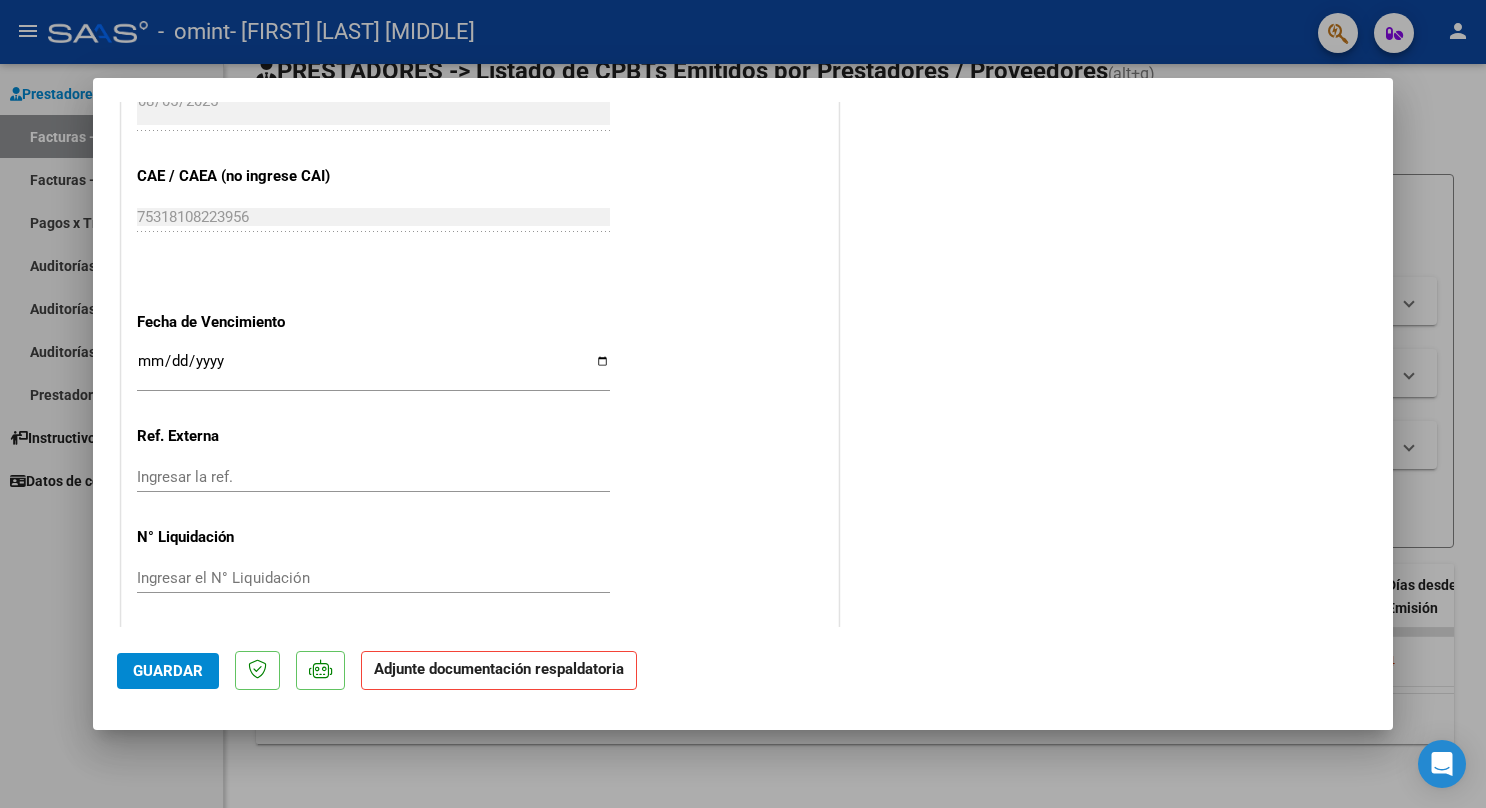 click on "Adjunte documentación respaldatoria" 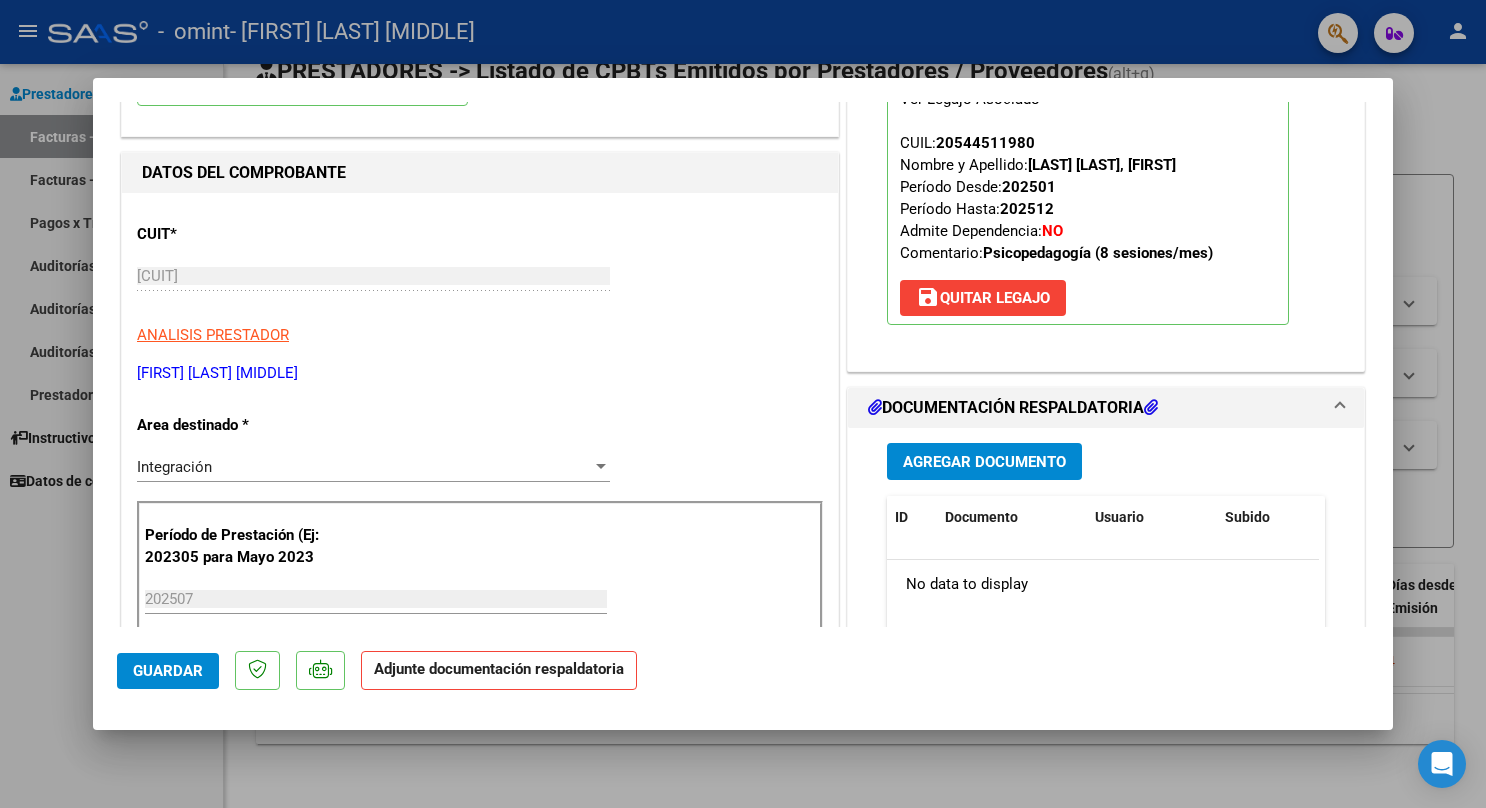 scroll, scrollTop: 196, scrollLeft: 0, axis: vertical 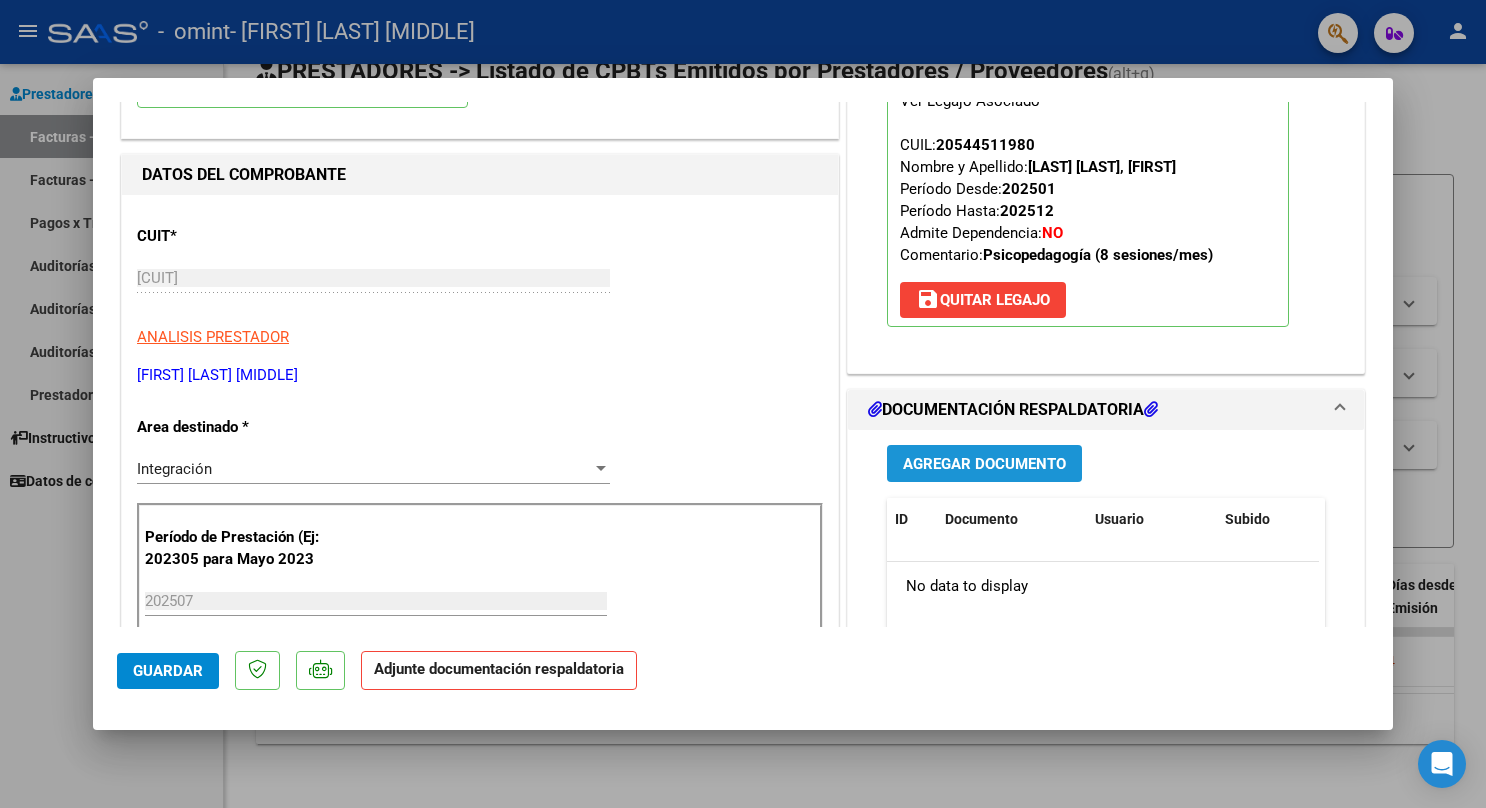 click on "Agregar Documento" at bounding box center [984, 464] 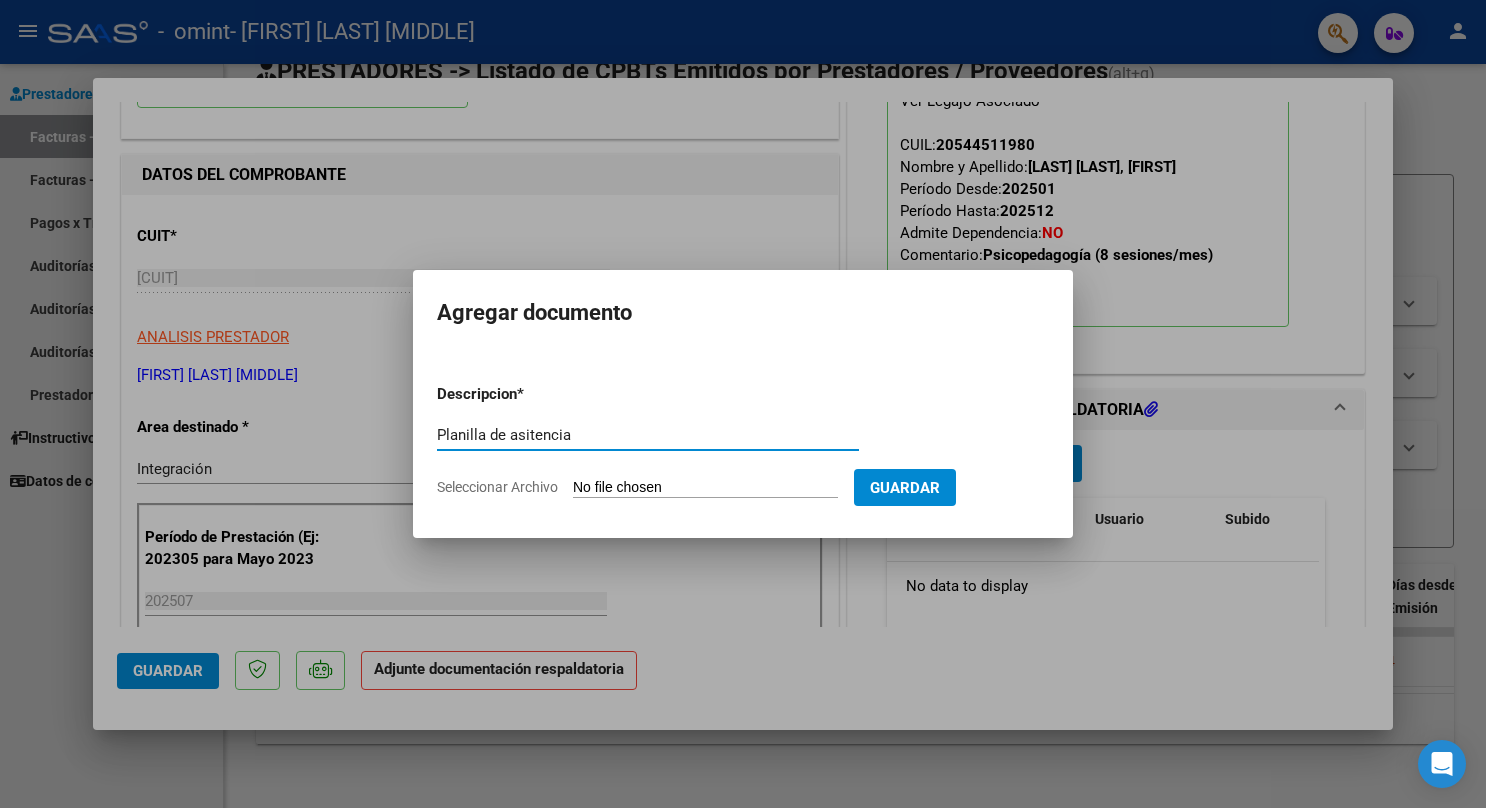 type on "Planilla de asitencia" 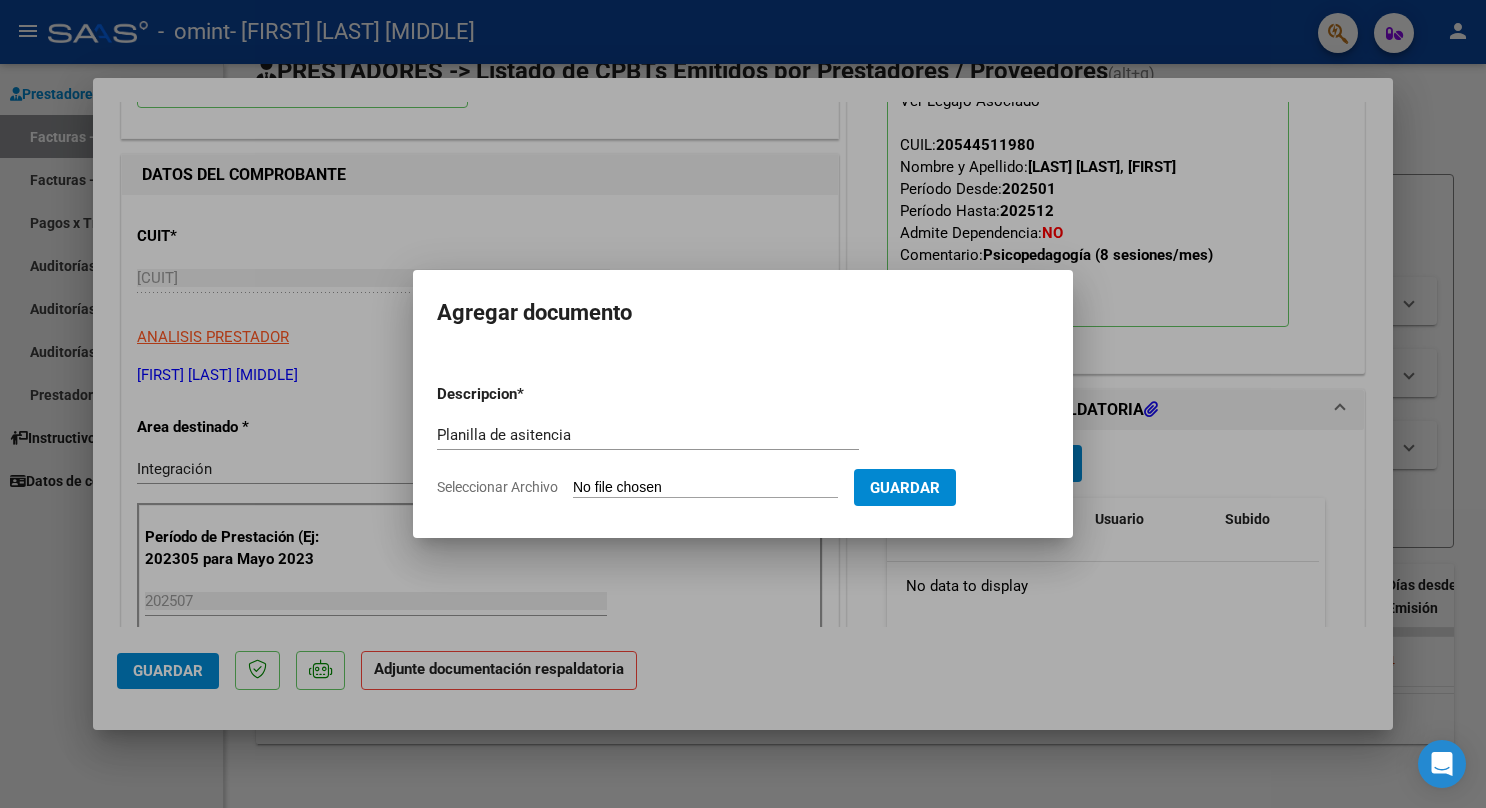 type on "C:\fakepath\Planilla de asistencia [FIRST] [LAST] 2025 Ommint Julio 2025.pdf" 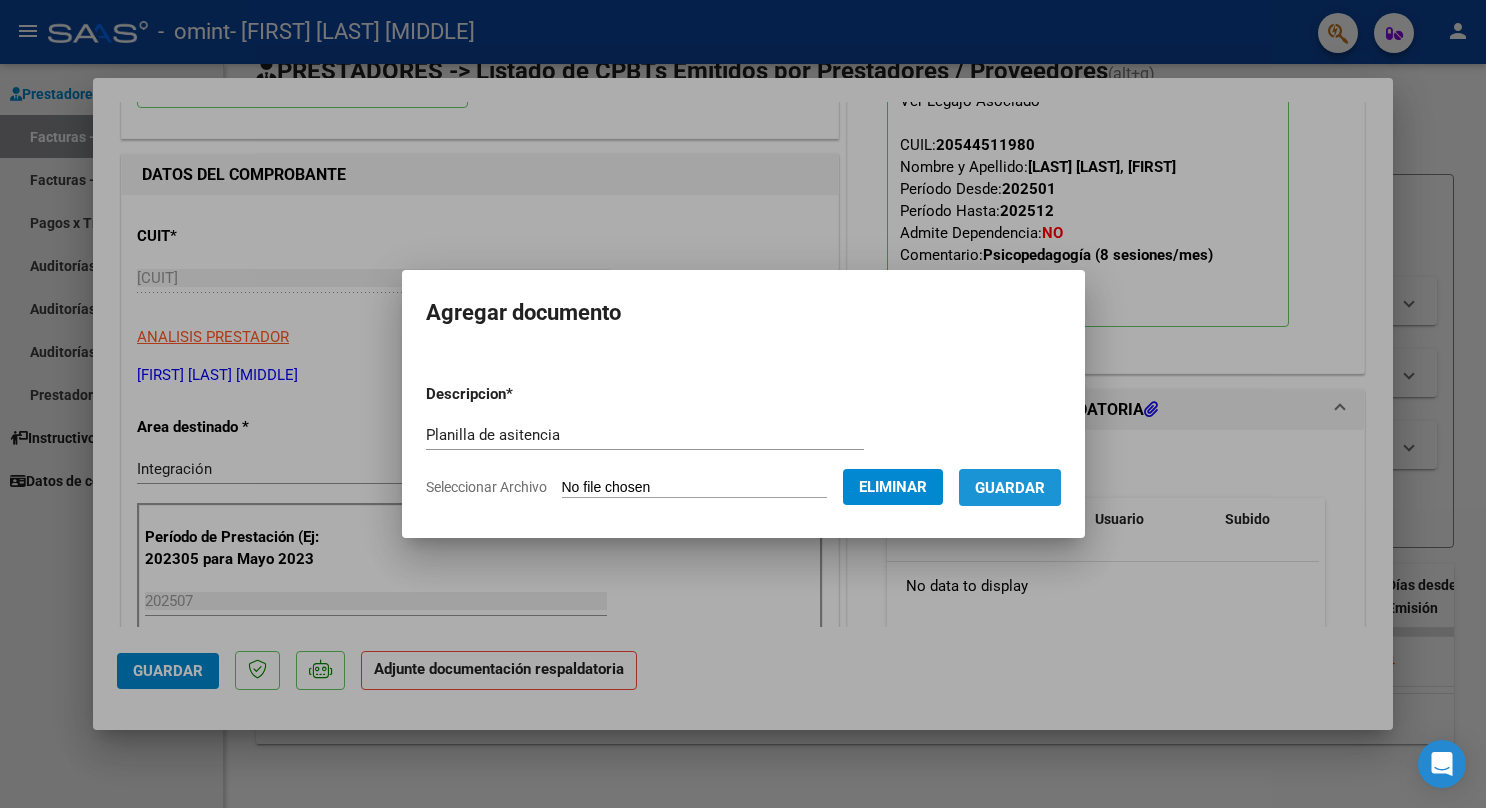 click on "Guardar" at bounding box center [1010, 487] 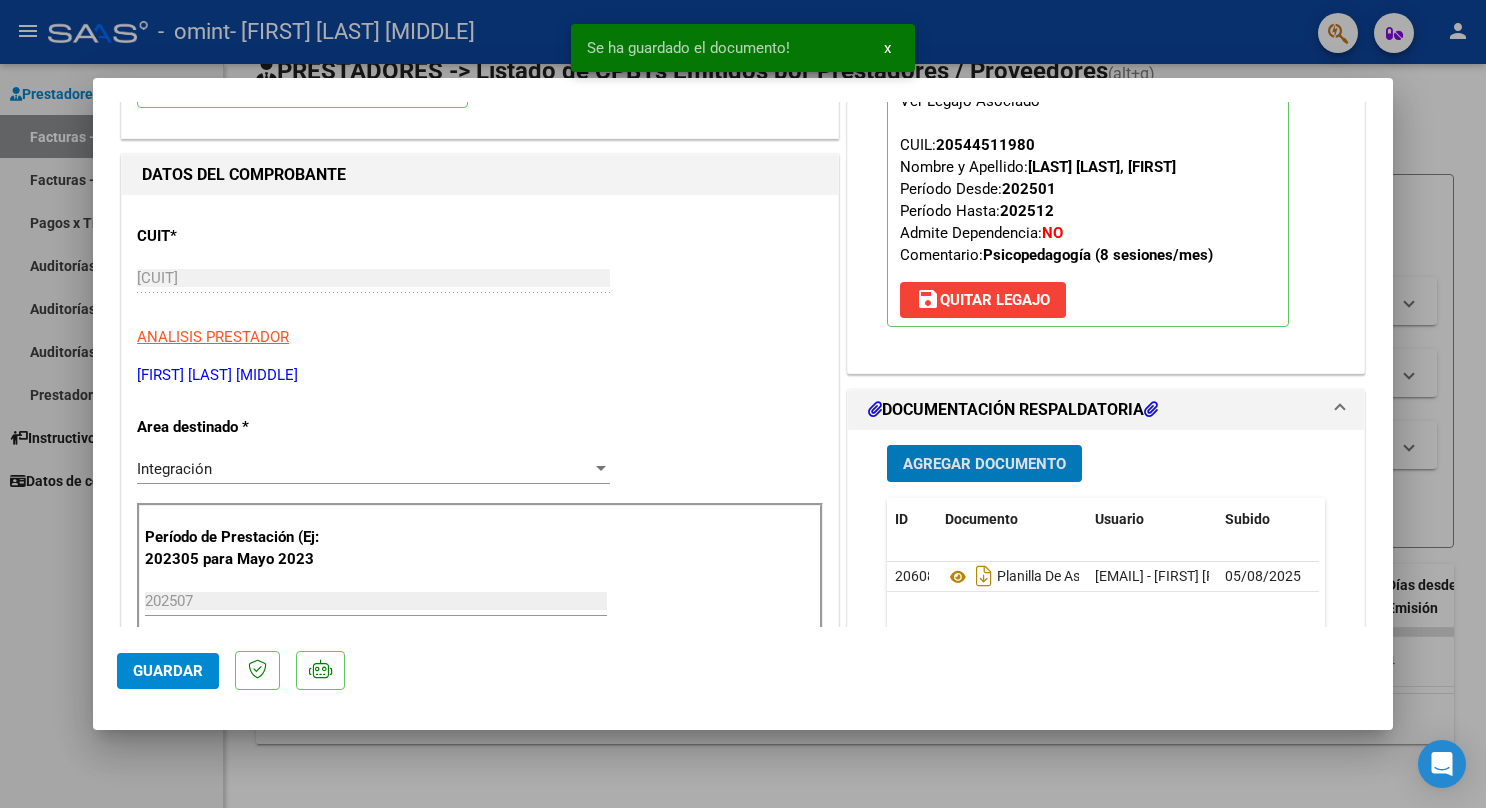 click on "Guardar" 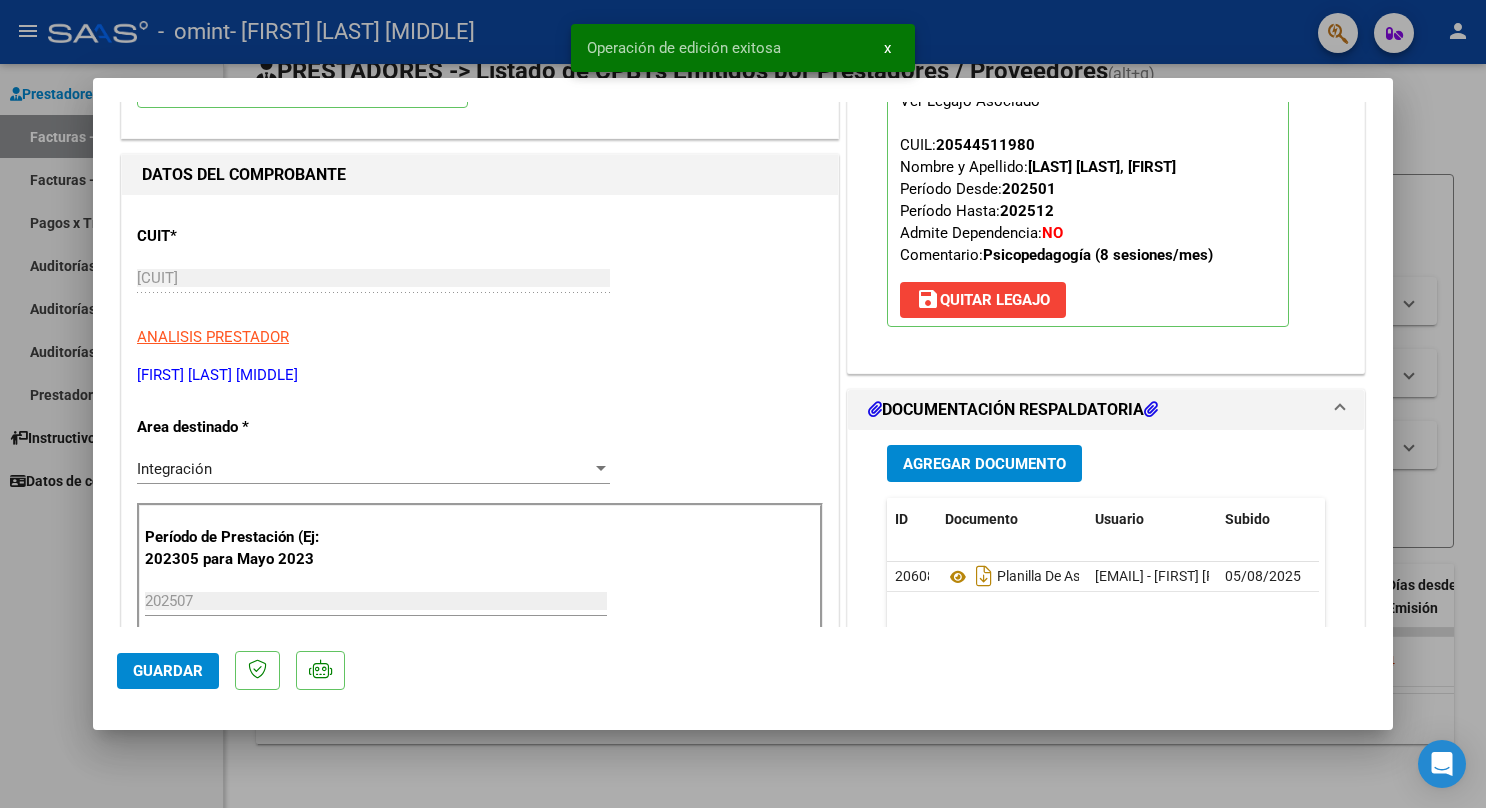 click at bounding box center [743, 404] 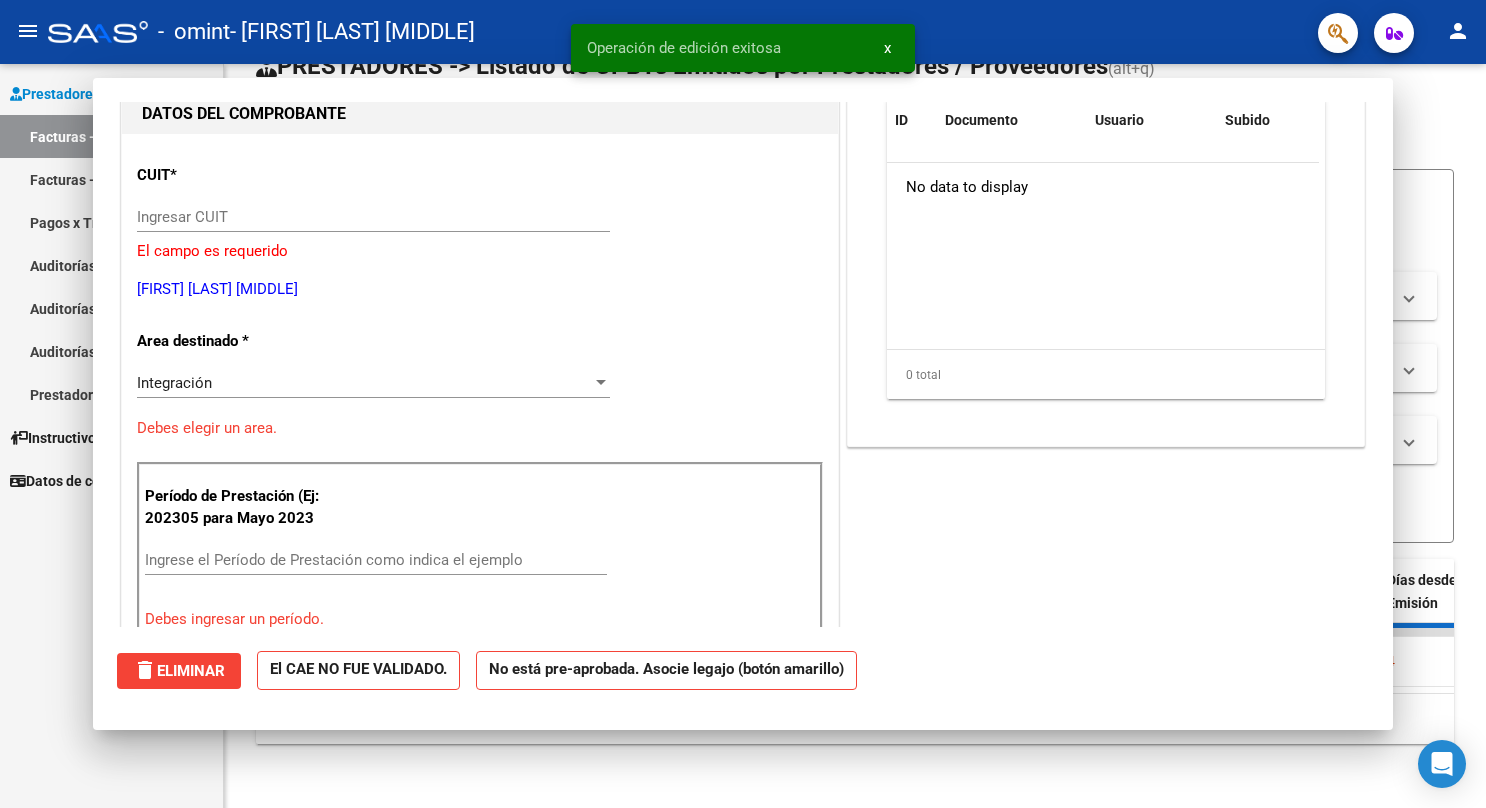 scroll, scrollTop: 209, scrollLeft: 0, axis: vertical 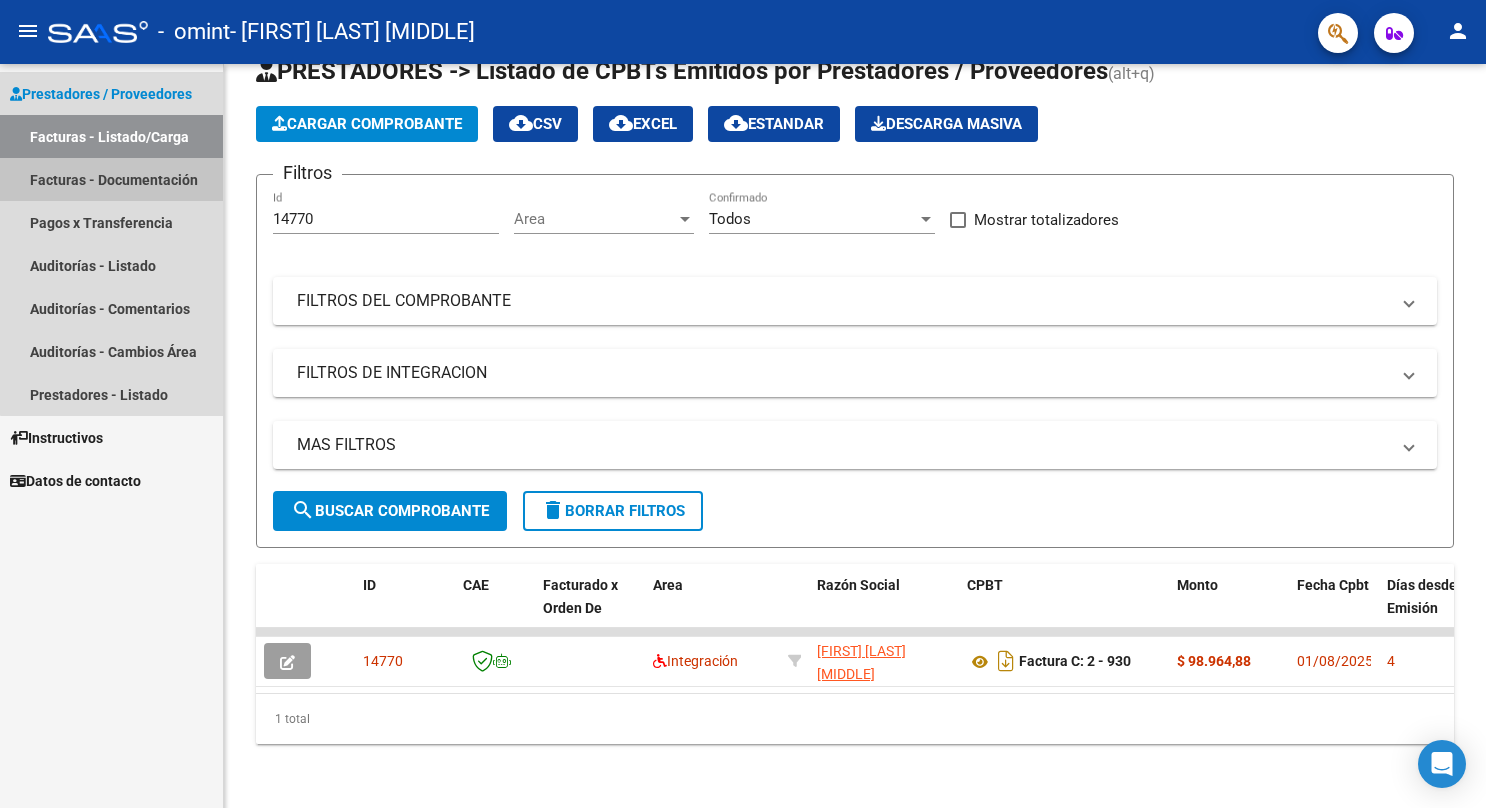 click on "Facturas - Documentación" at bounding box center (111, 179) 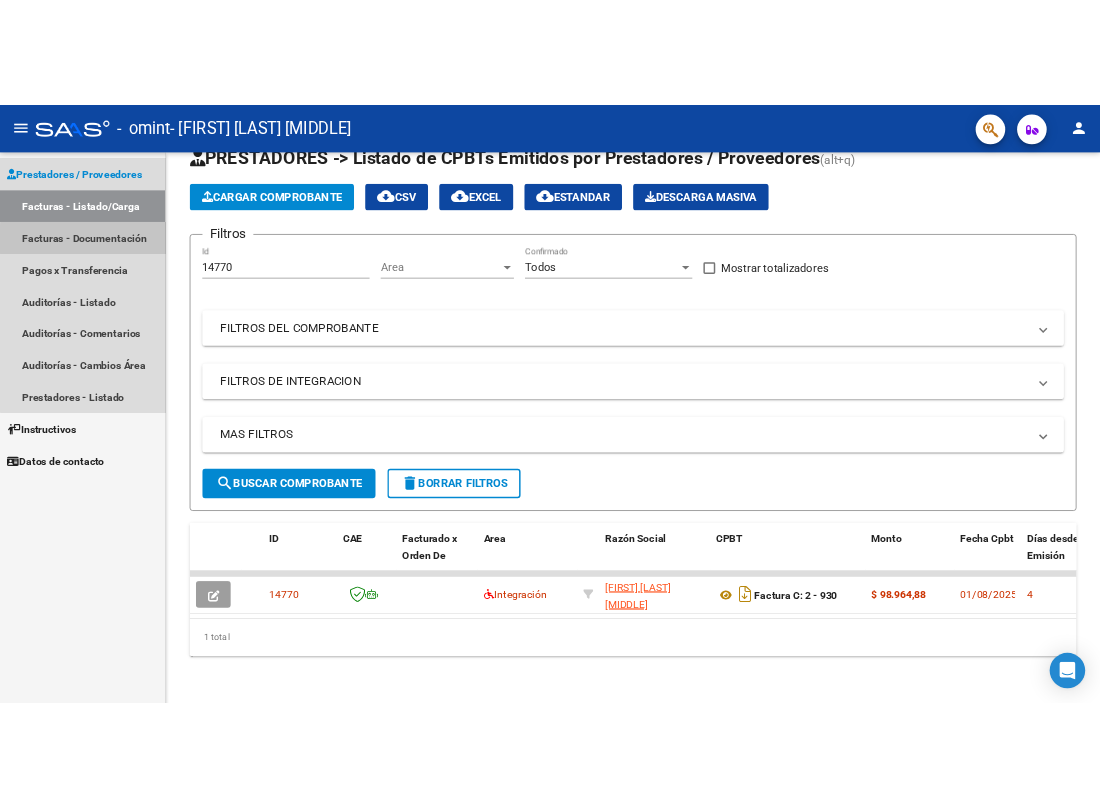 scroll, scrollTop: 0, scrollLeft: 0, axis: both 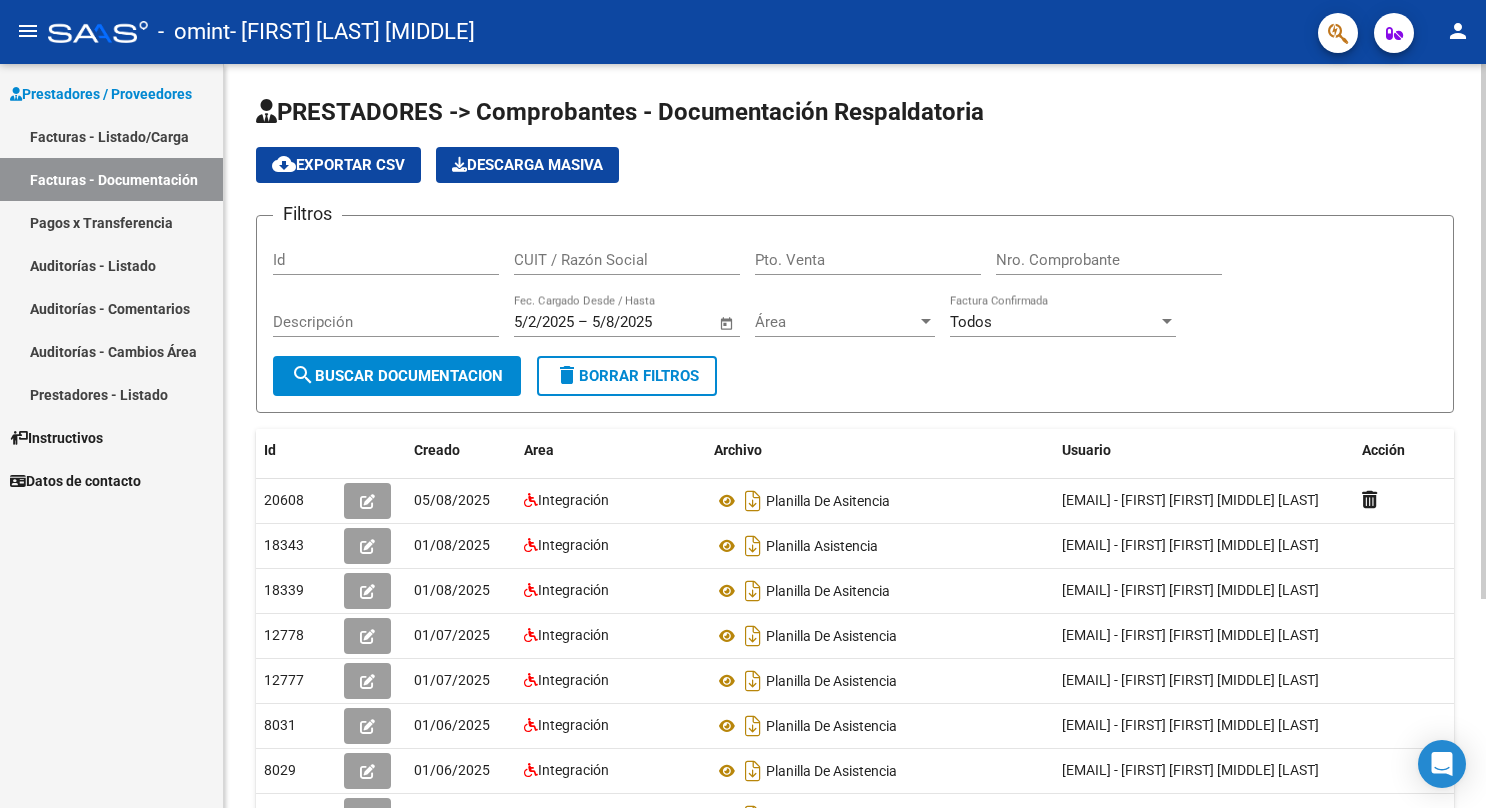 drag, startPoint x: 1480, startPoint y: 530, endPoint x: 1477, endPoint y: 724, distance: 194.0232 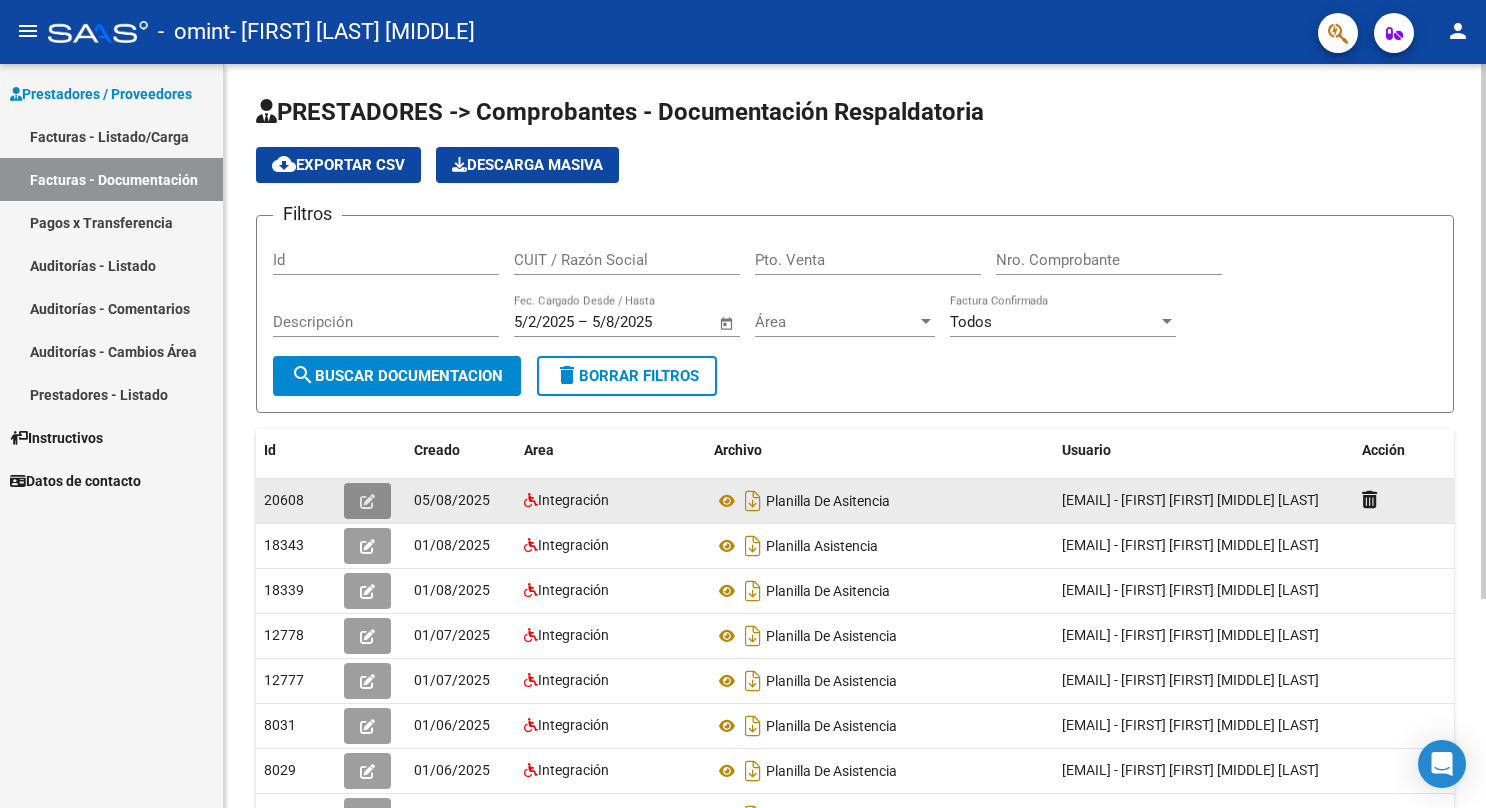 click 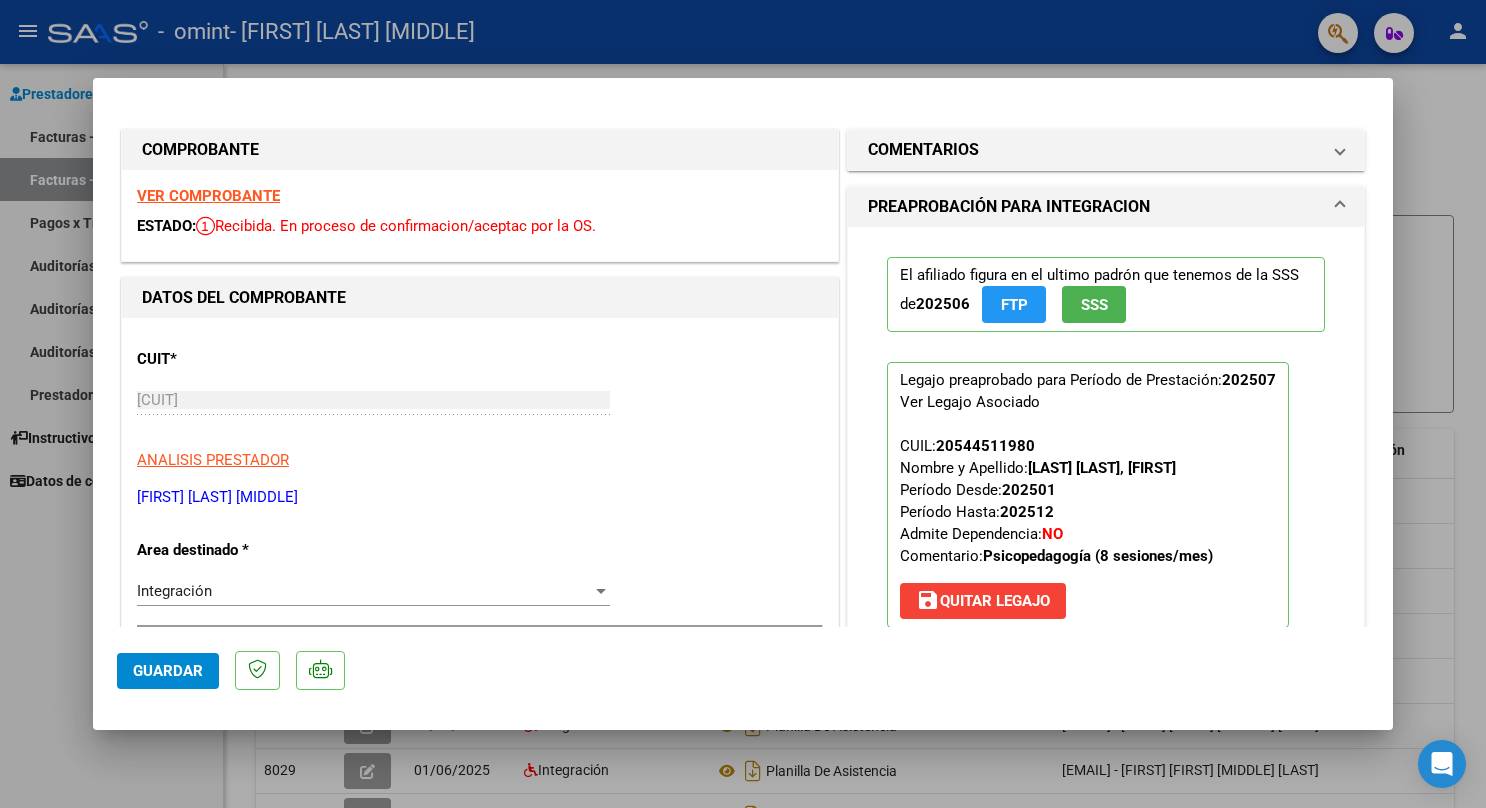 click on "VER COMPROBANTE" at bounding box center (208, 196) 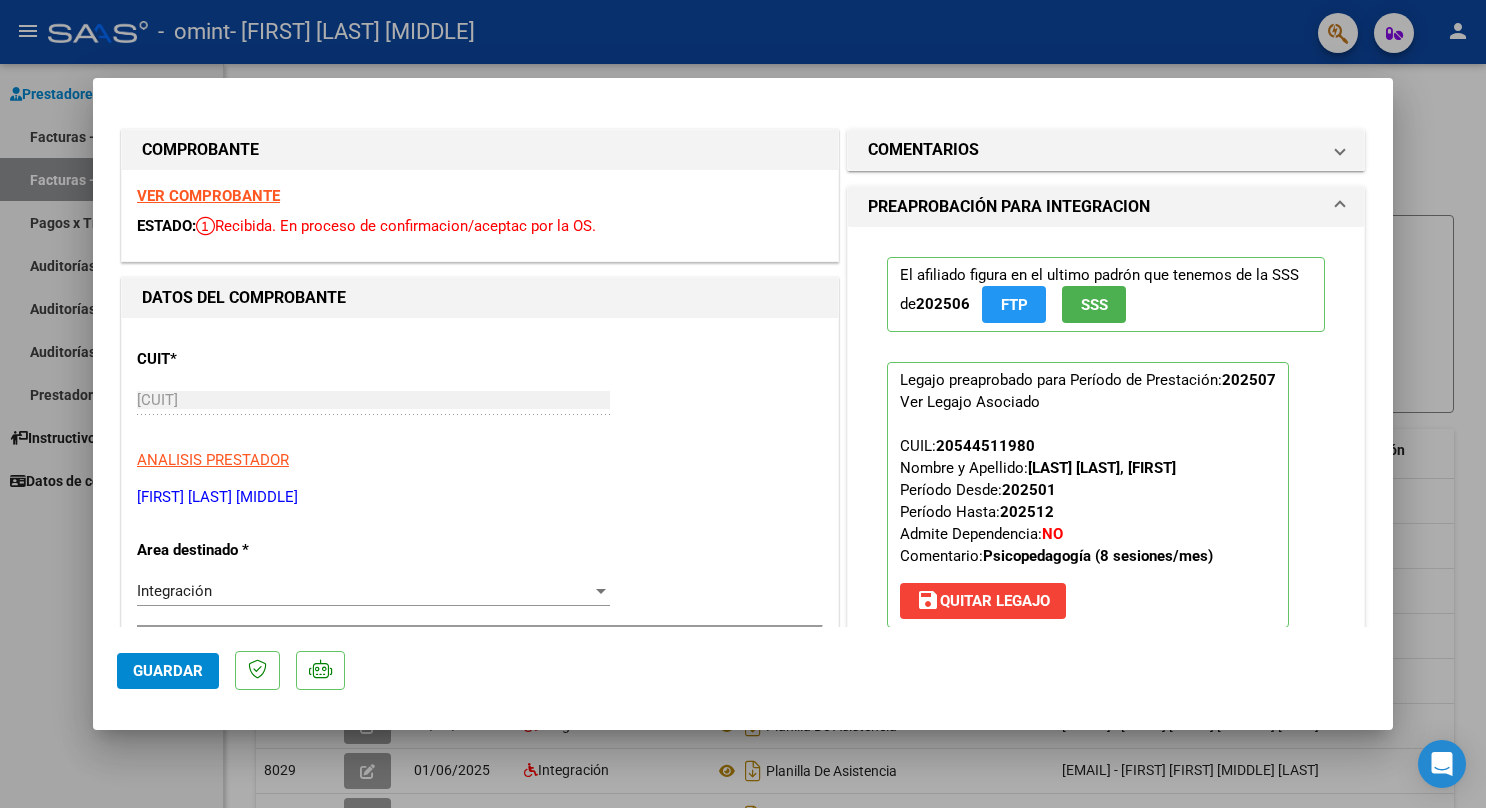 click at bounding box center (743, 404) 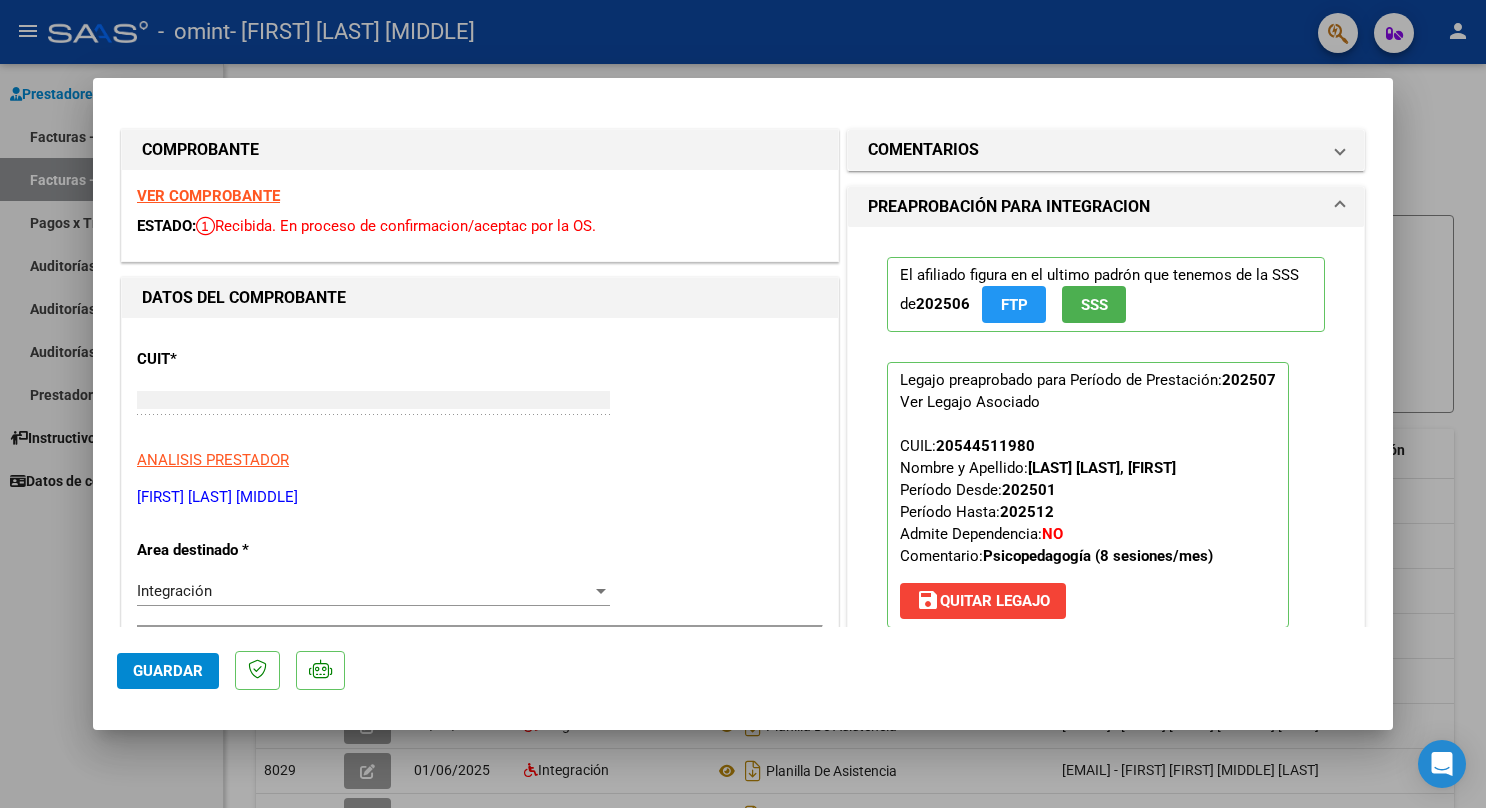 type 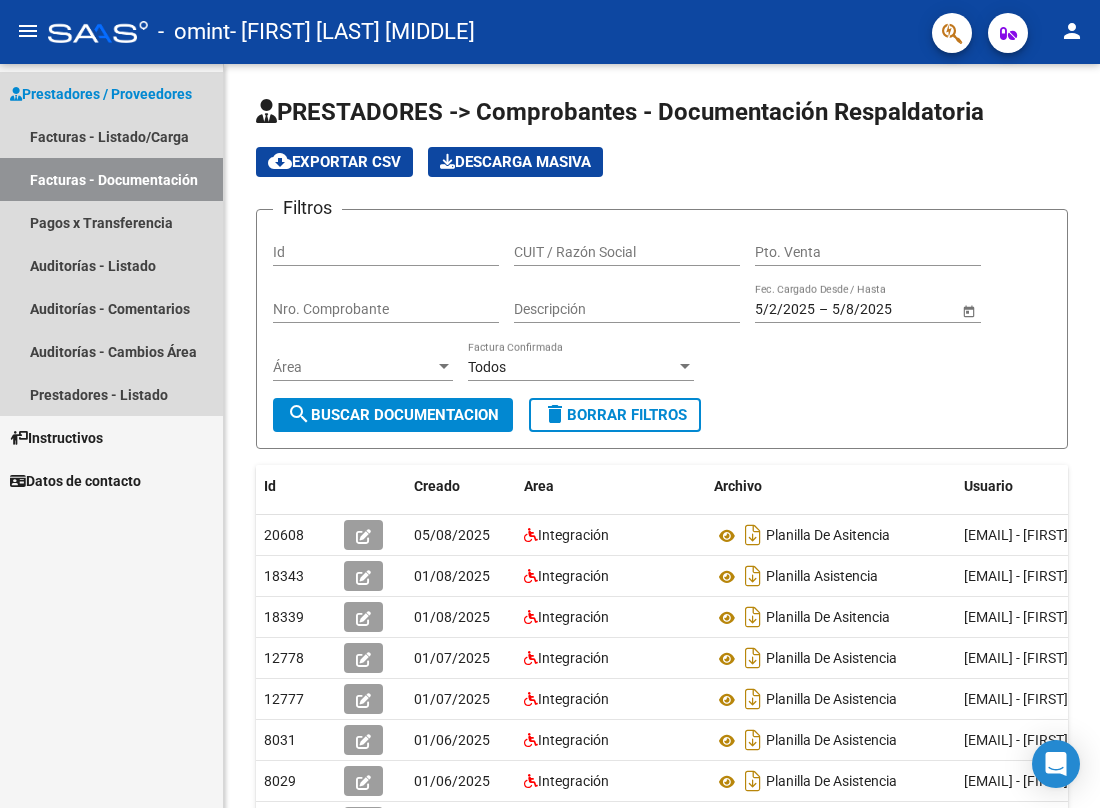 click on "Prestadores / Proveedores" at bounding box center (101, 94) 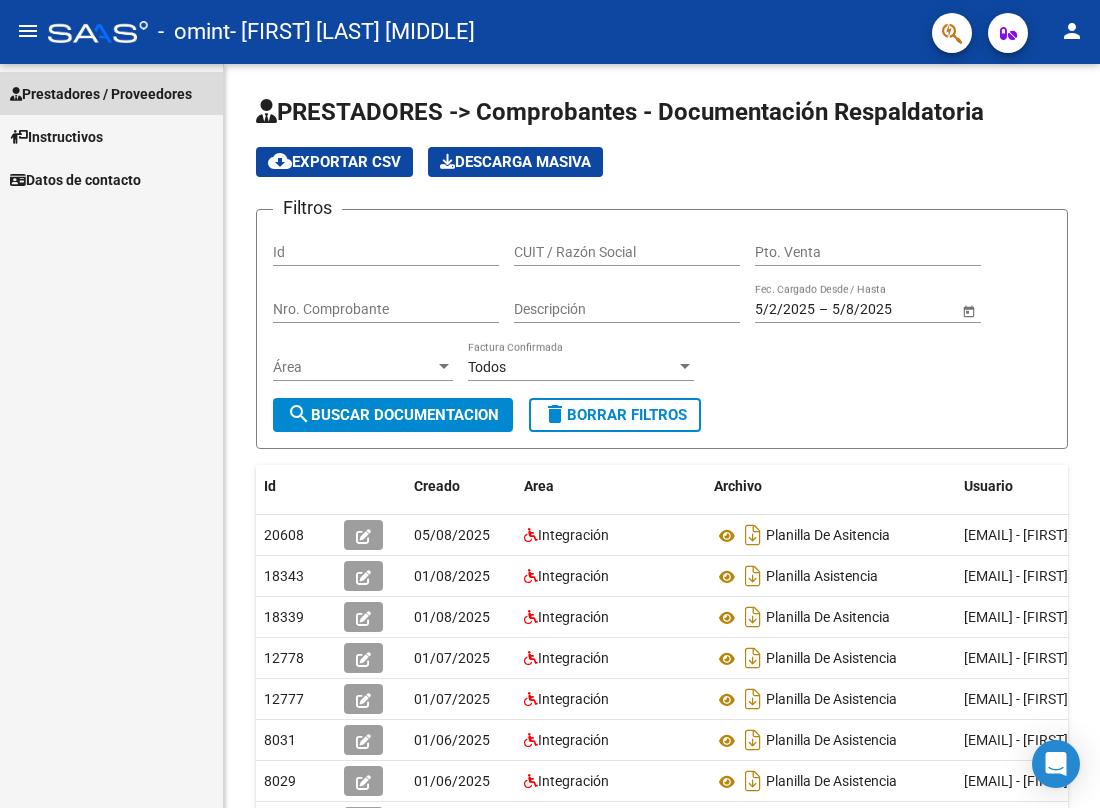click on "Prestadores / Proveedores" at bounding box center [101, 94] 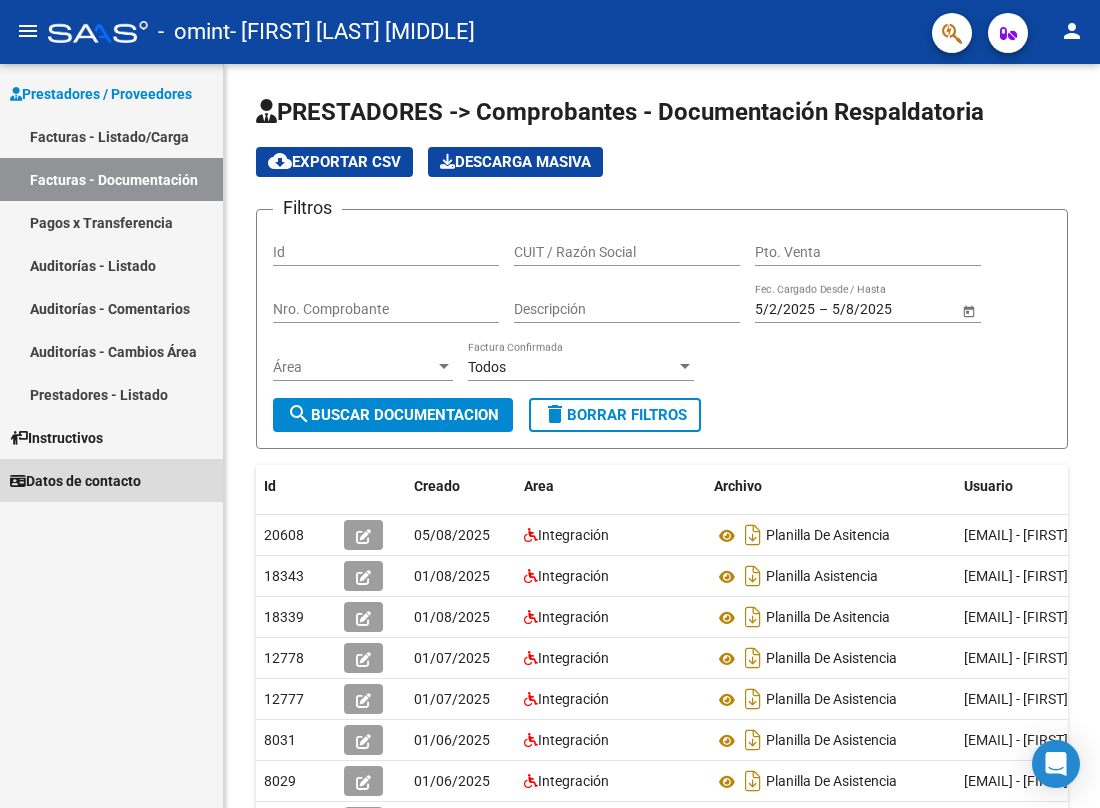 click on "Datos de contacto" at bounding box center (75, 481) 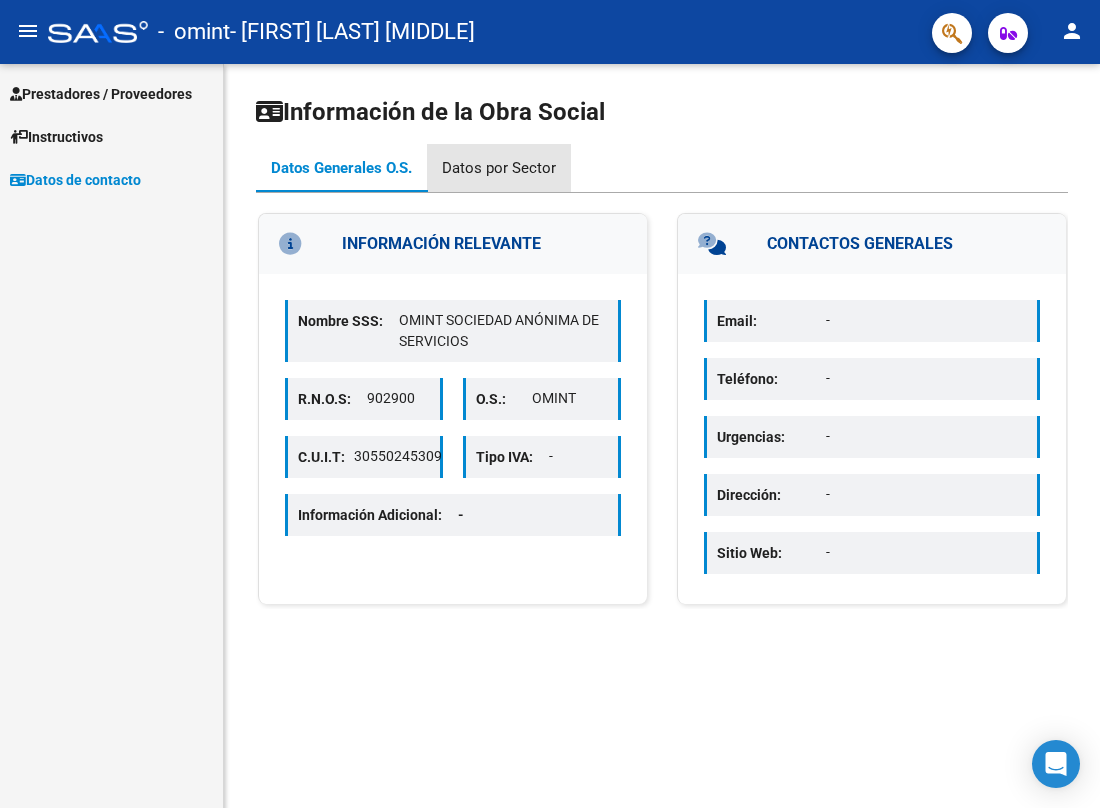 click on "Datos por Sector" at bounding box center [499, 168] 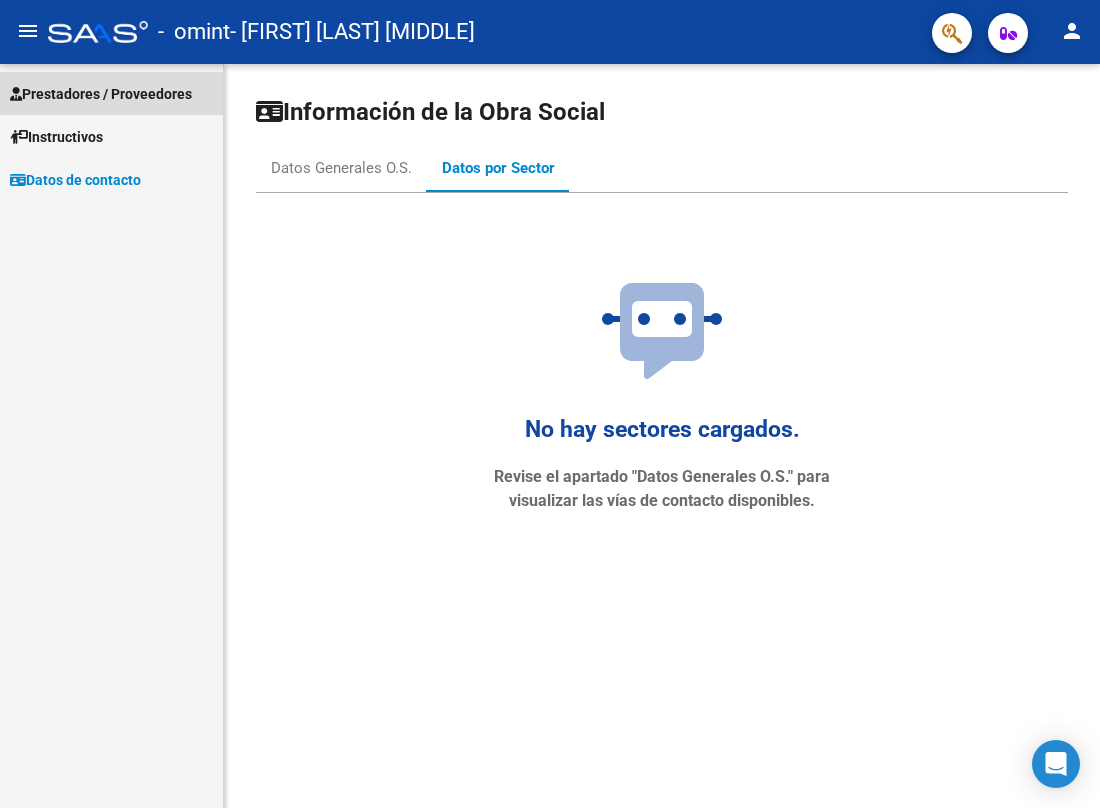 click on "Prestadores / Proveedores" at bounding box center (101, 94) 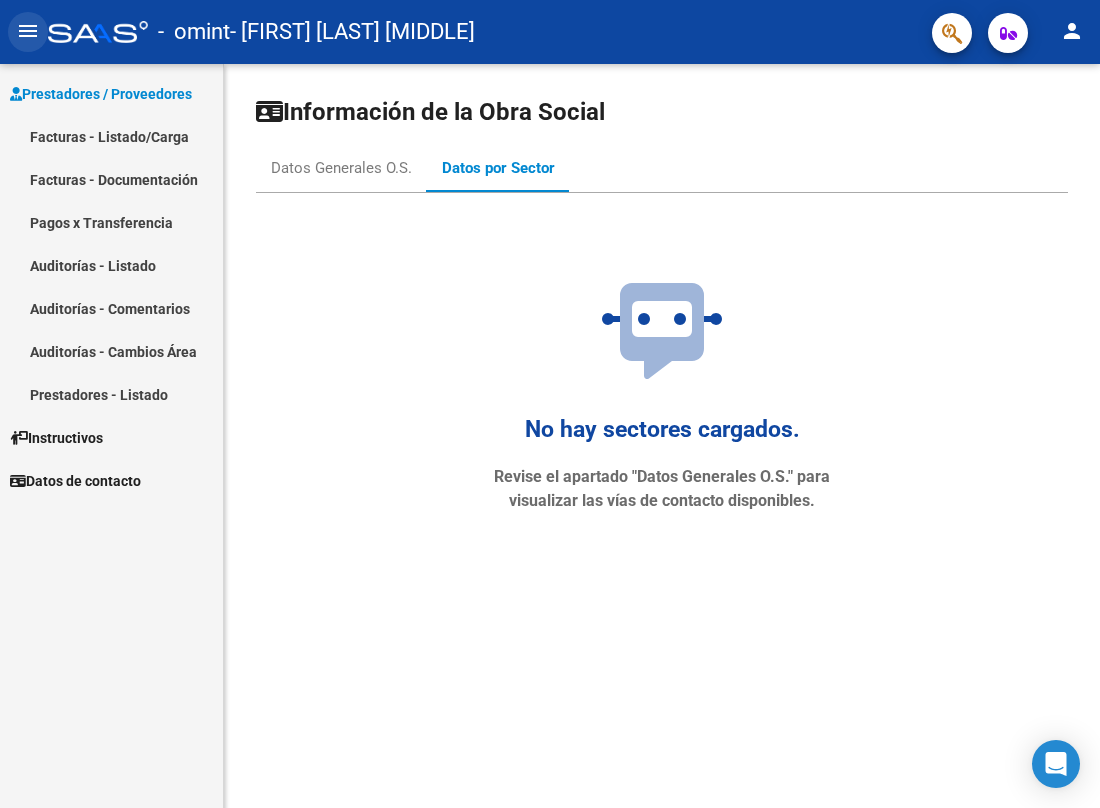 click on "menu" 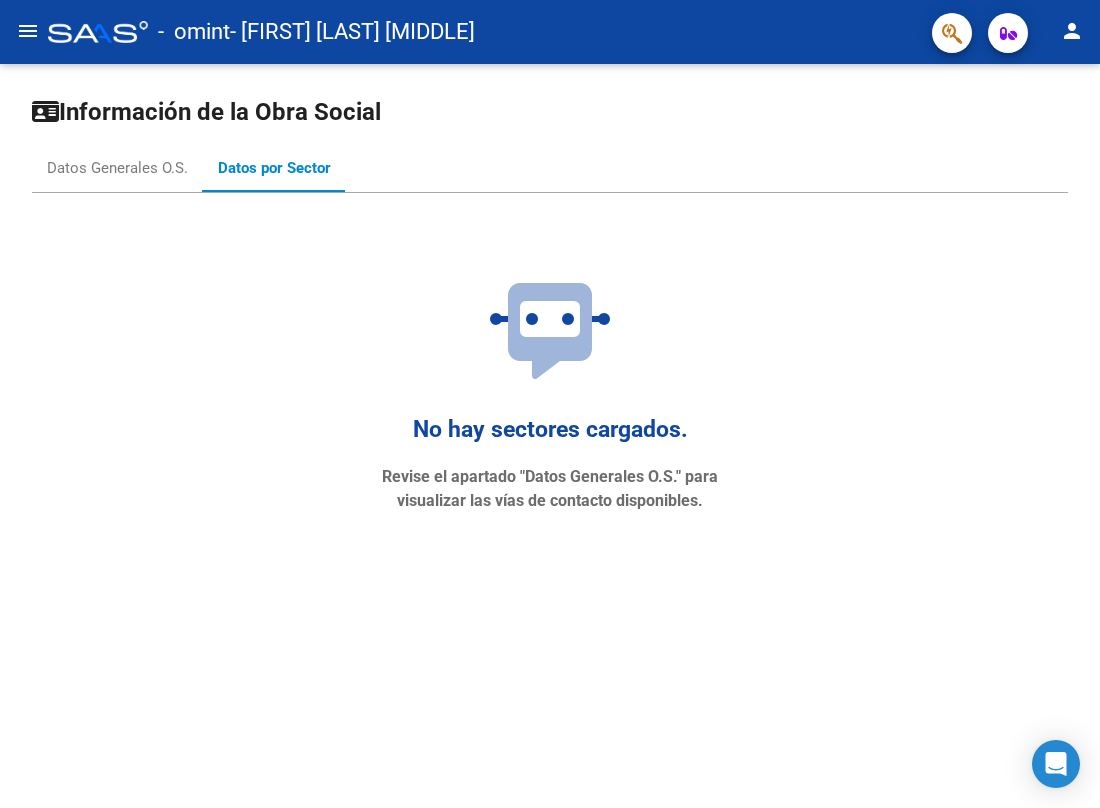 click on "menu" 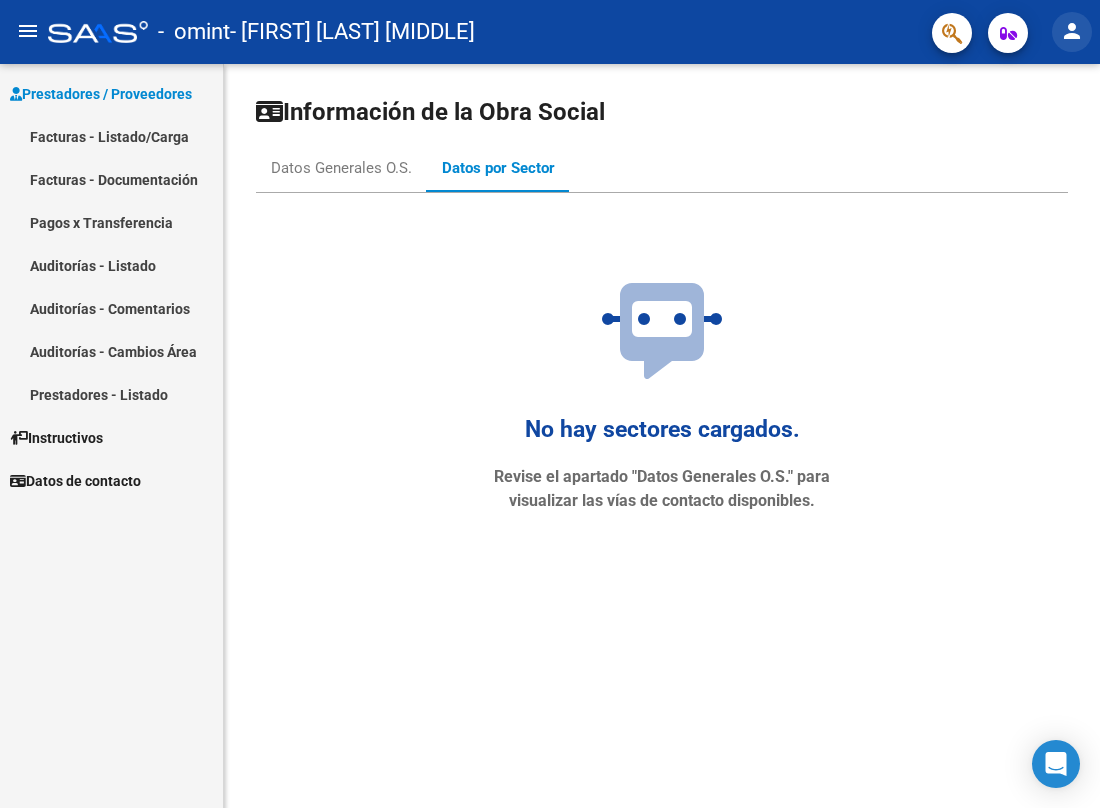 click on "person" 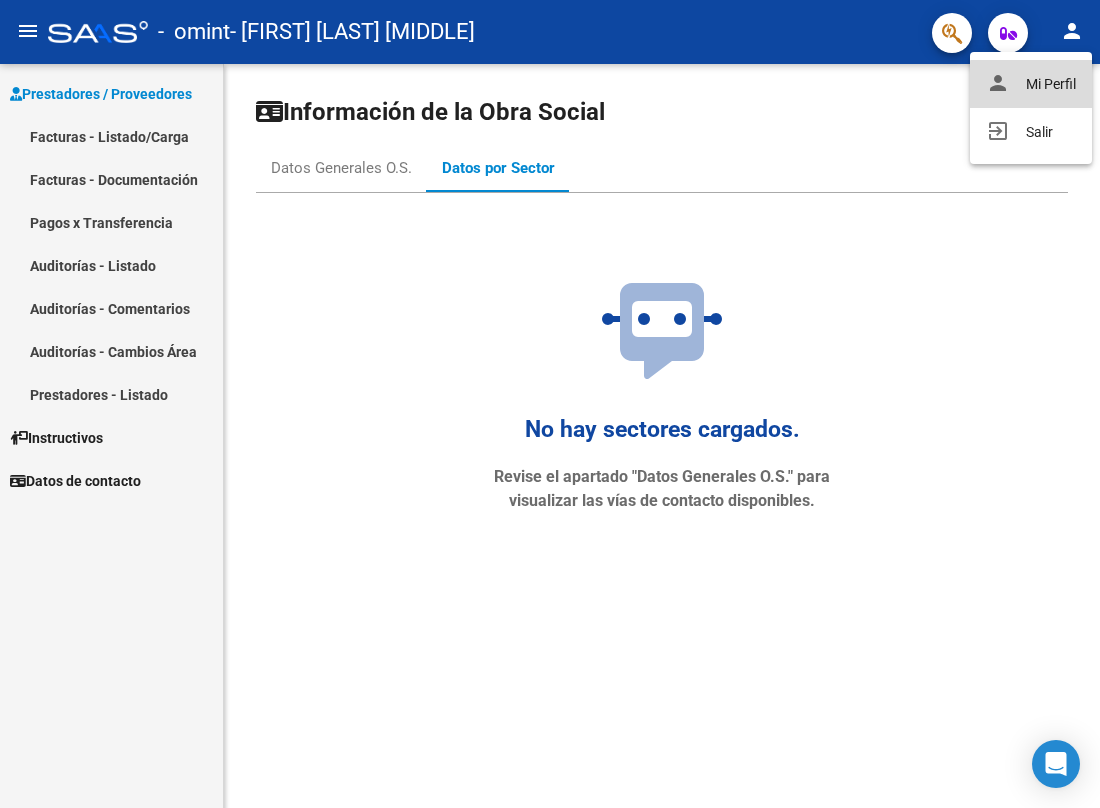 click on "person  Mi Perfil" at bounding box center (1031, 84) 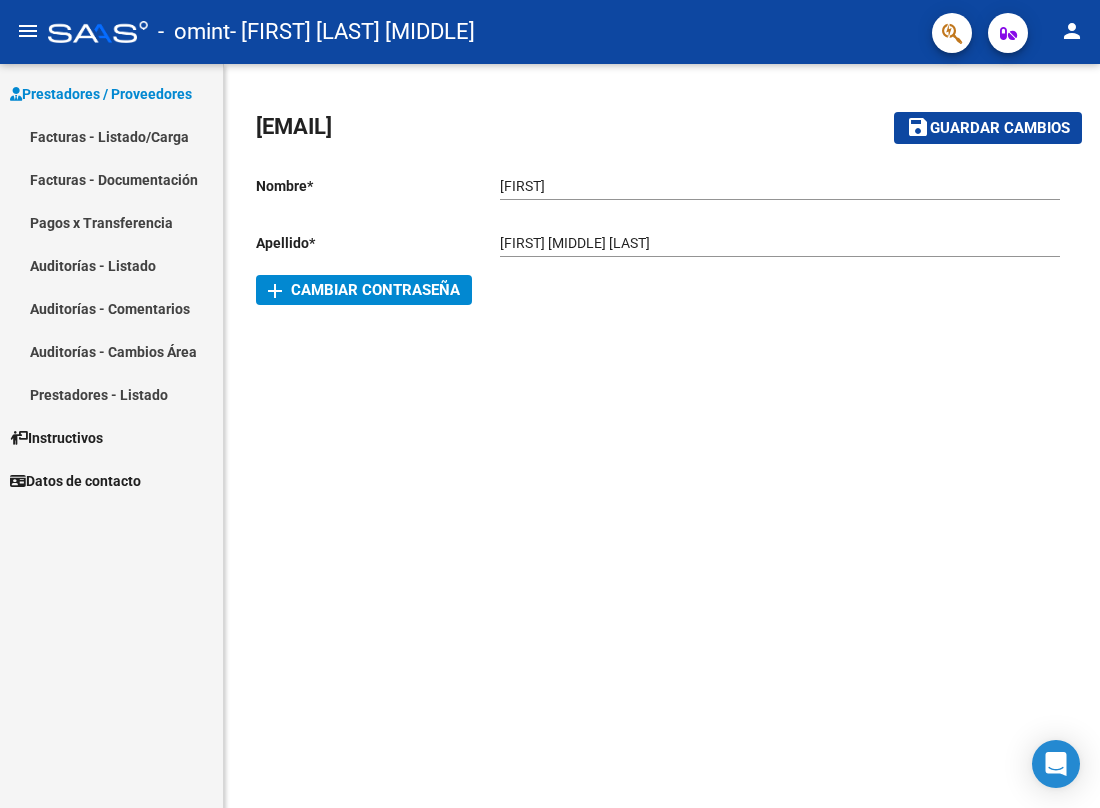click on "person" 